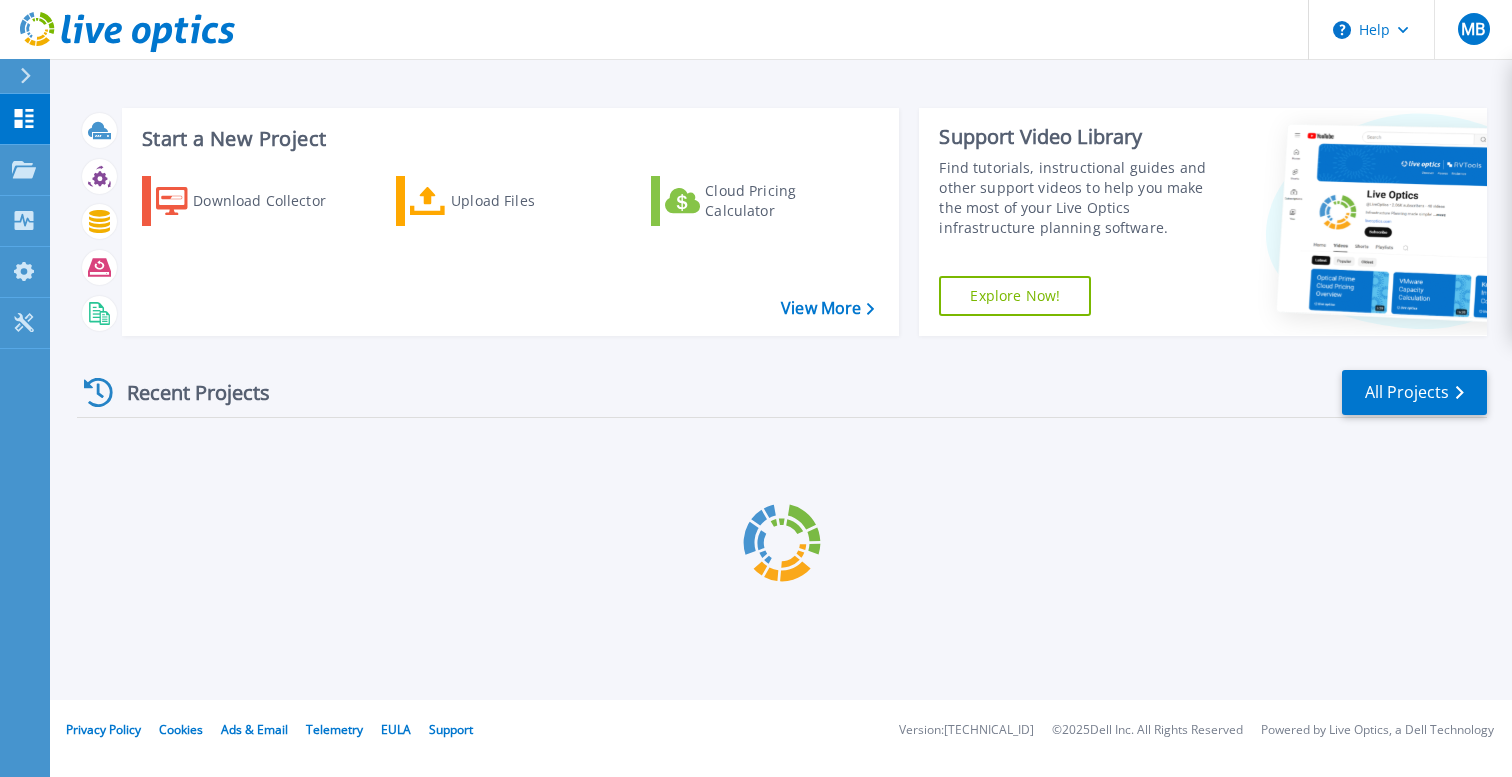 scroll, scrollTop: 0, scrollLeft: 0, axis: both 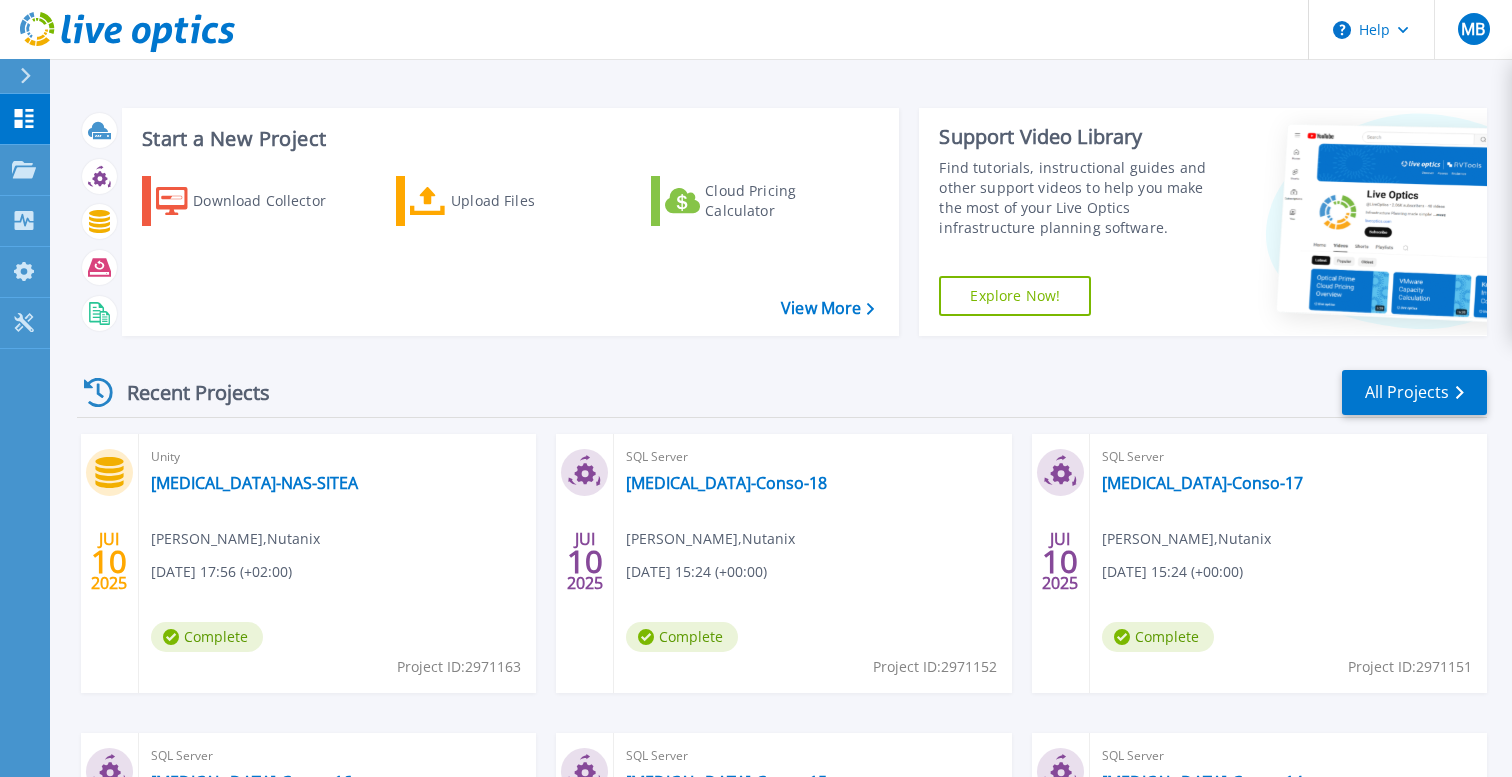 click on "Recent Projects All Projects" at bounding box center (782, 393) 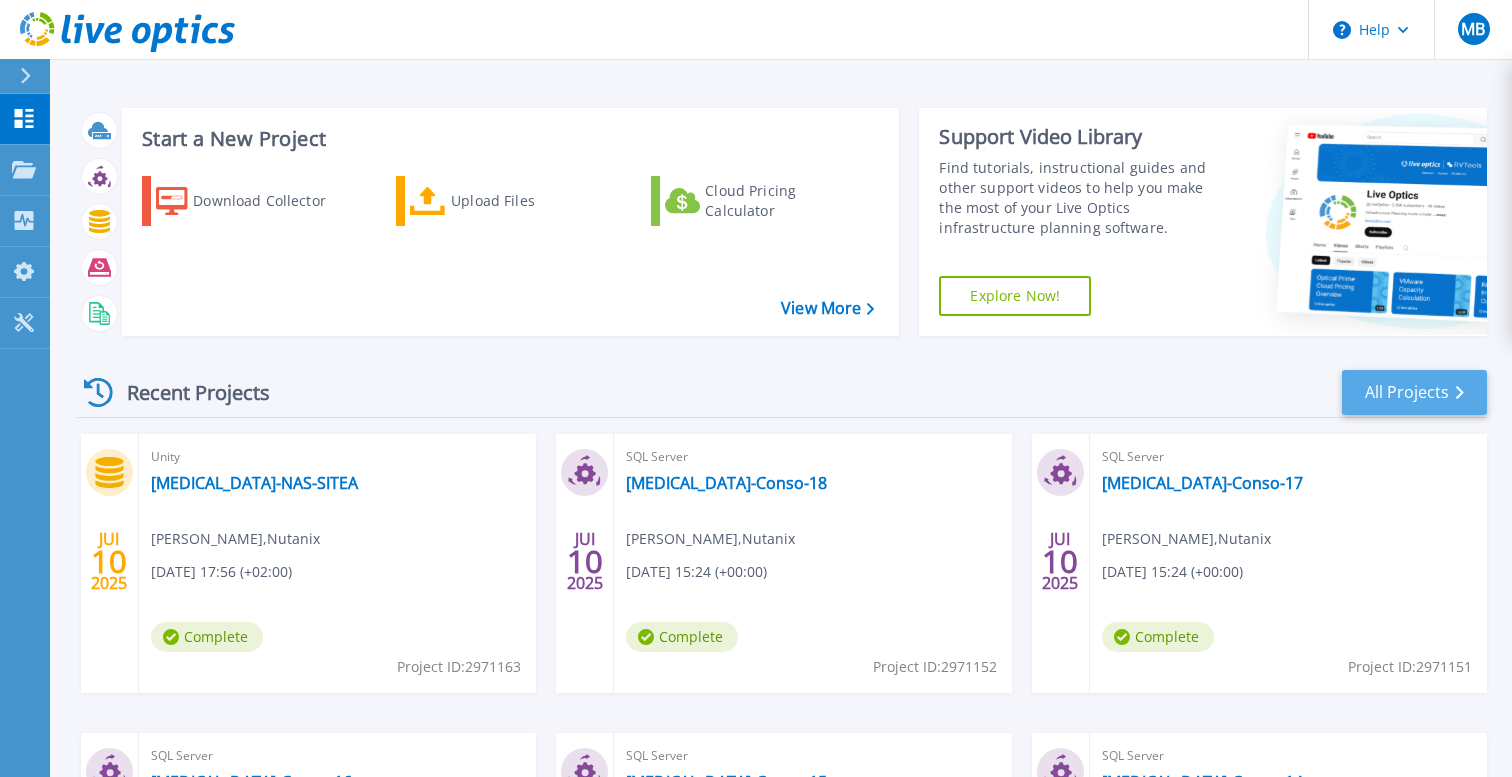click on "All Projects" at bounding box center [1414, 392] 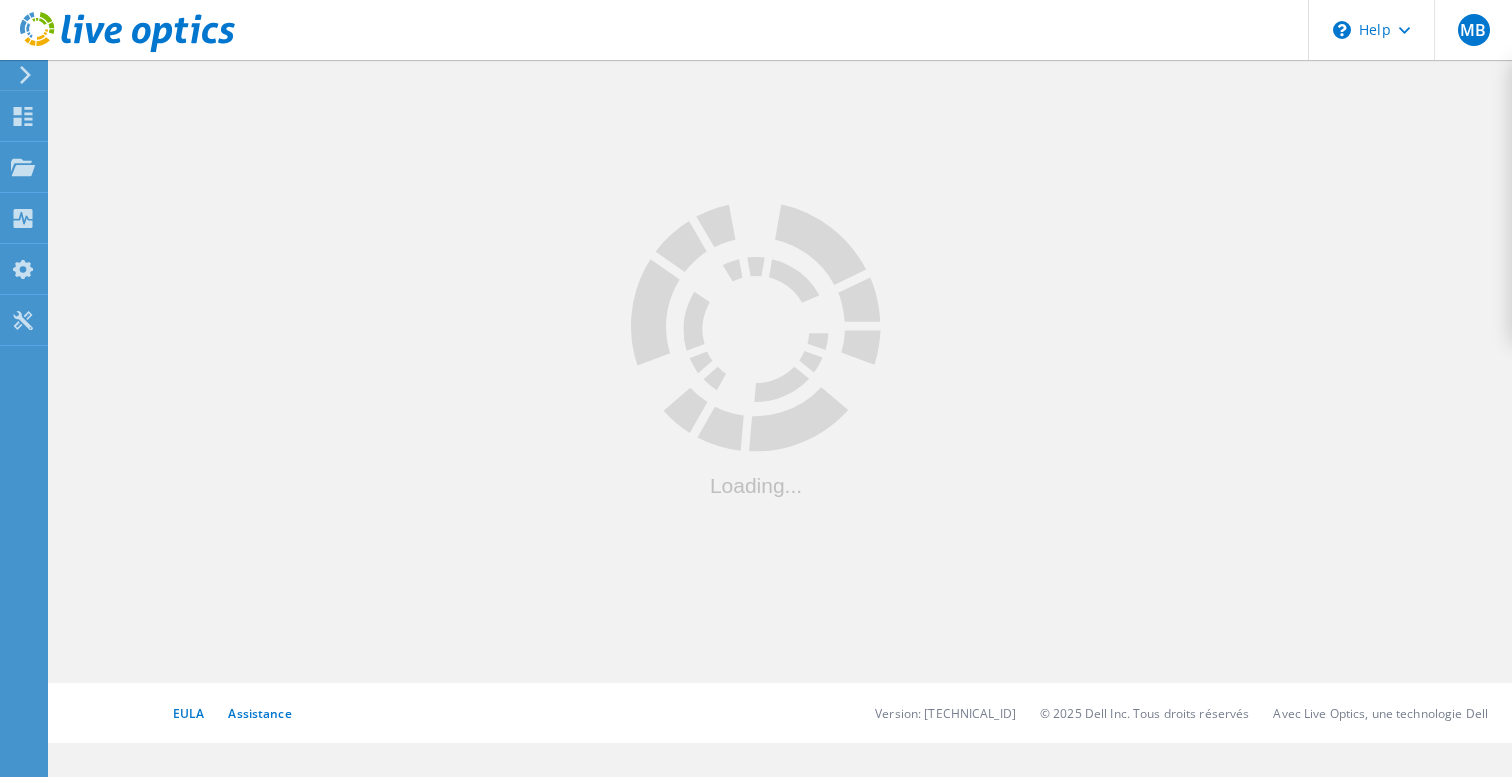 scroll, scrollTop: 0, scrollLeft: 0, axis: both 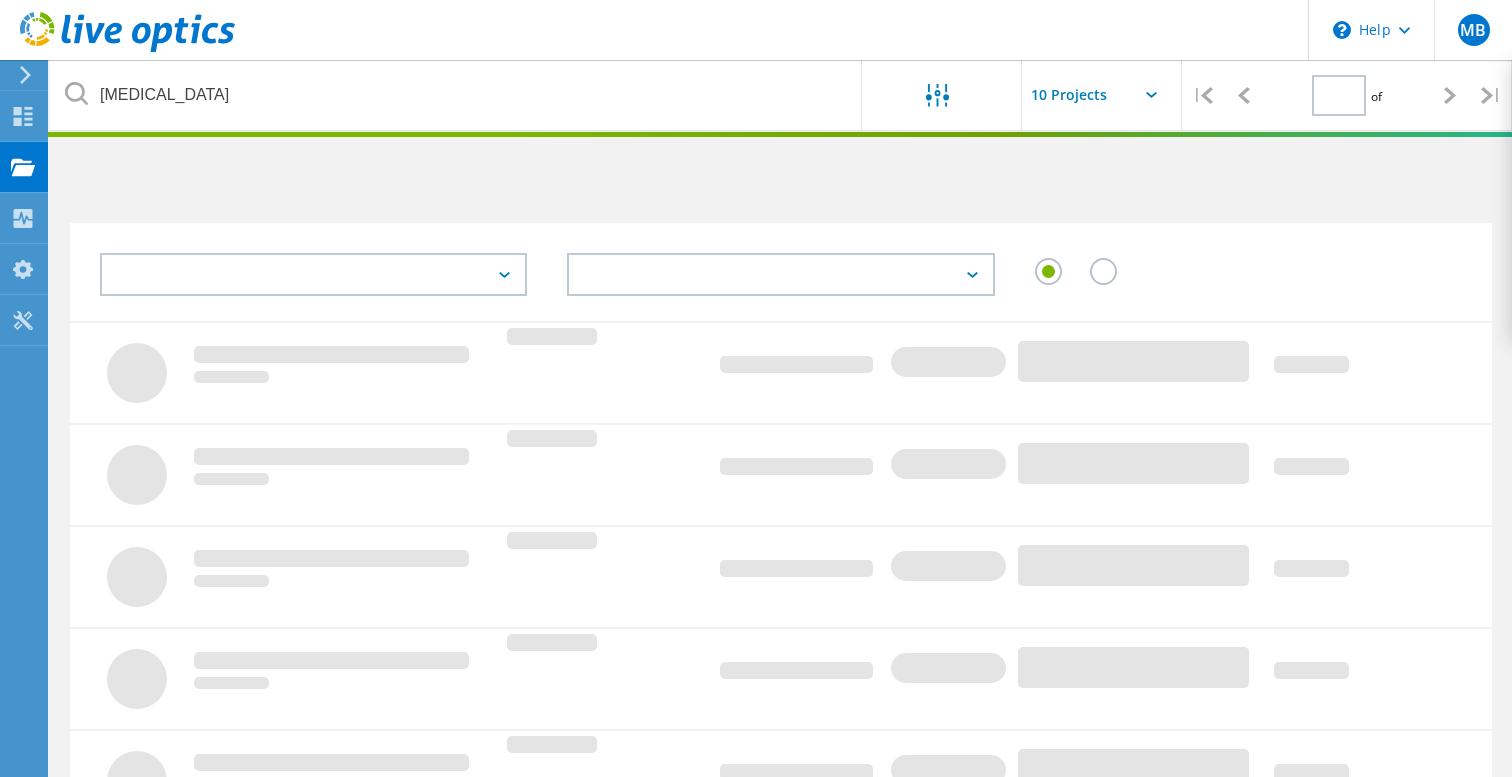 type on "2" 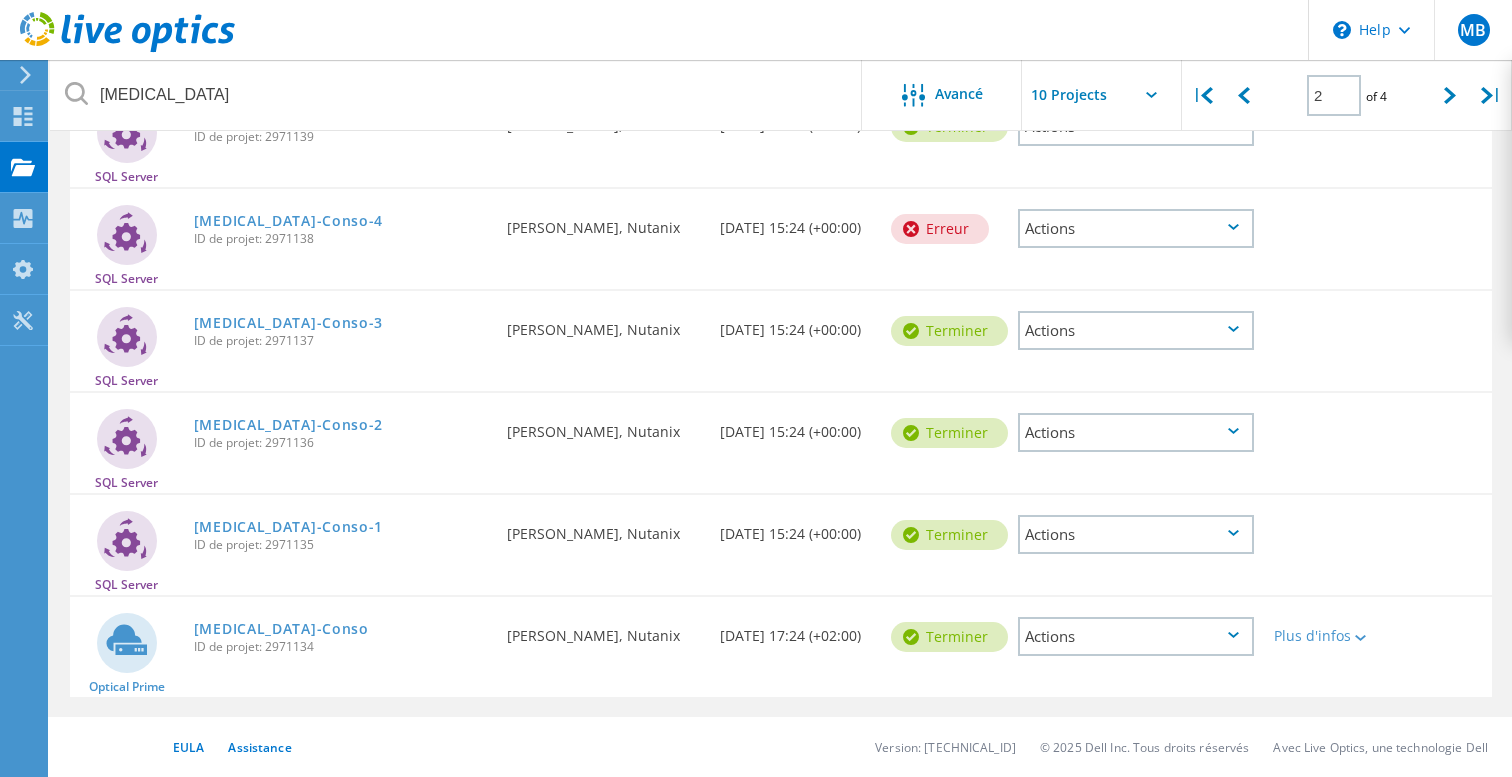 scroll, scrollTop: 690, scrollLeft: 0, axis: vertical 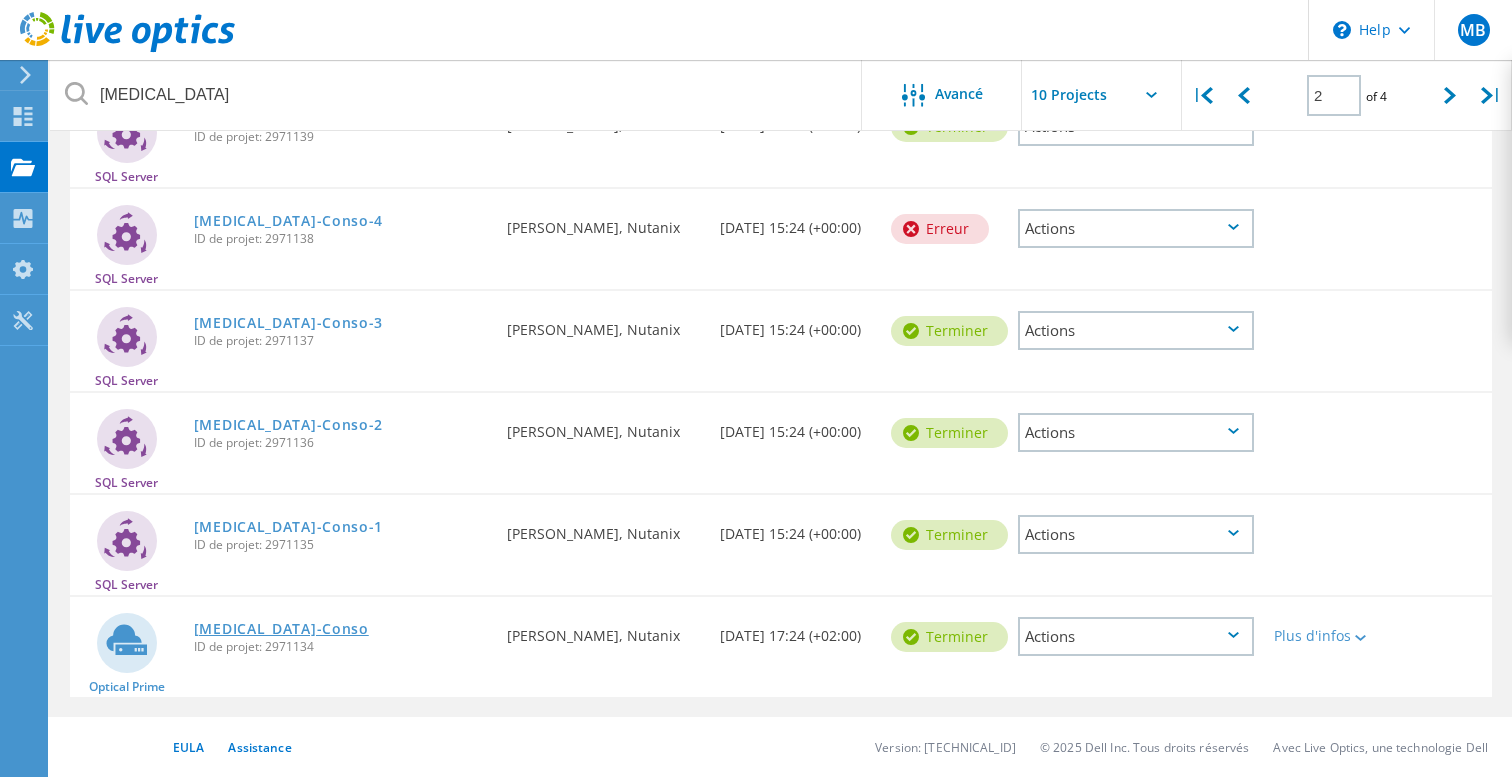 click on "[MEDICAL_DATA]-Conso" 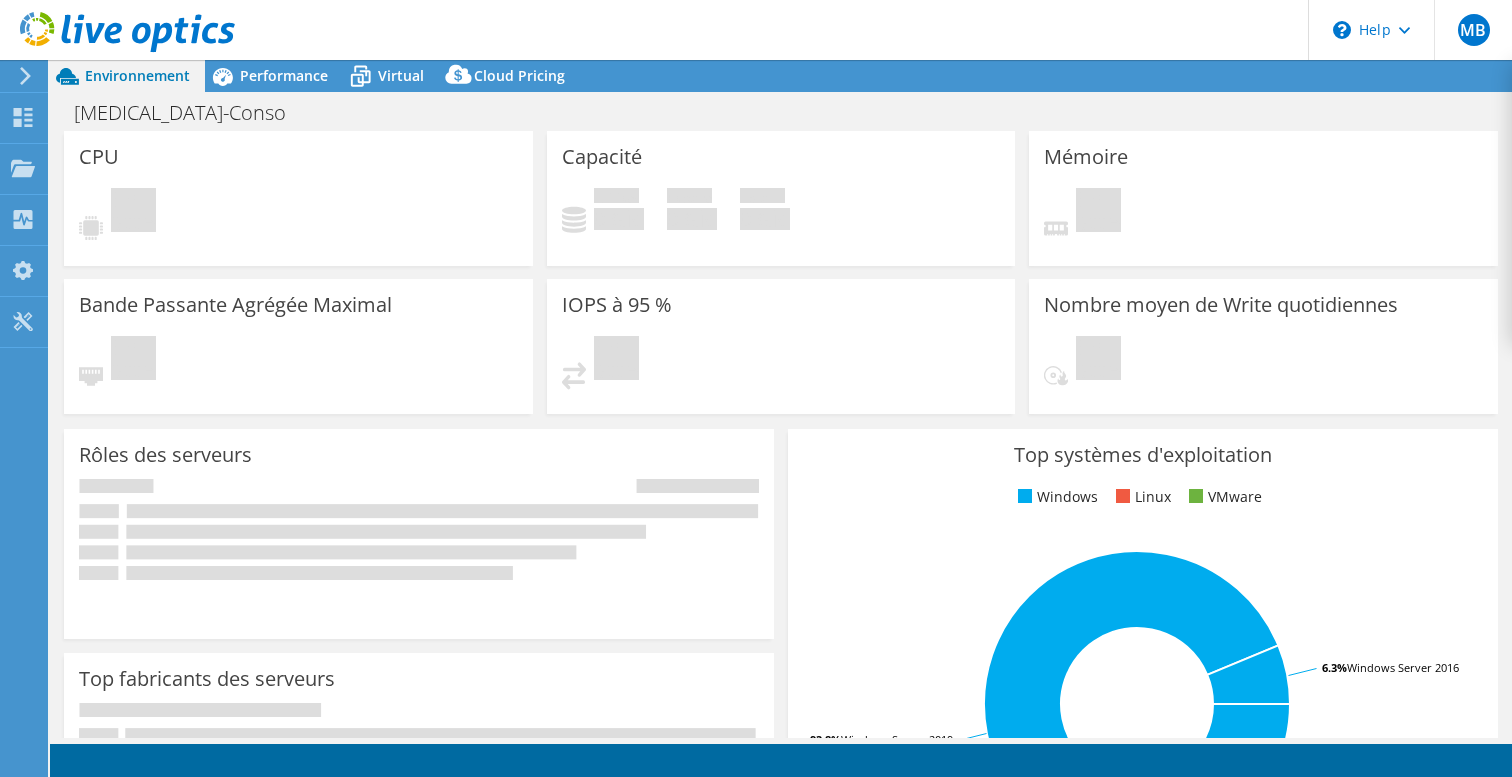 select on "USD" 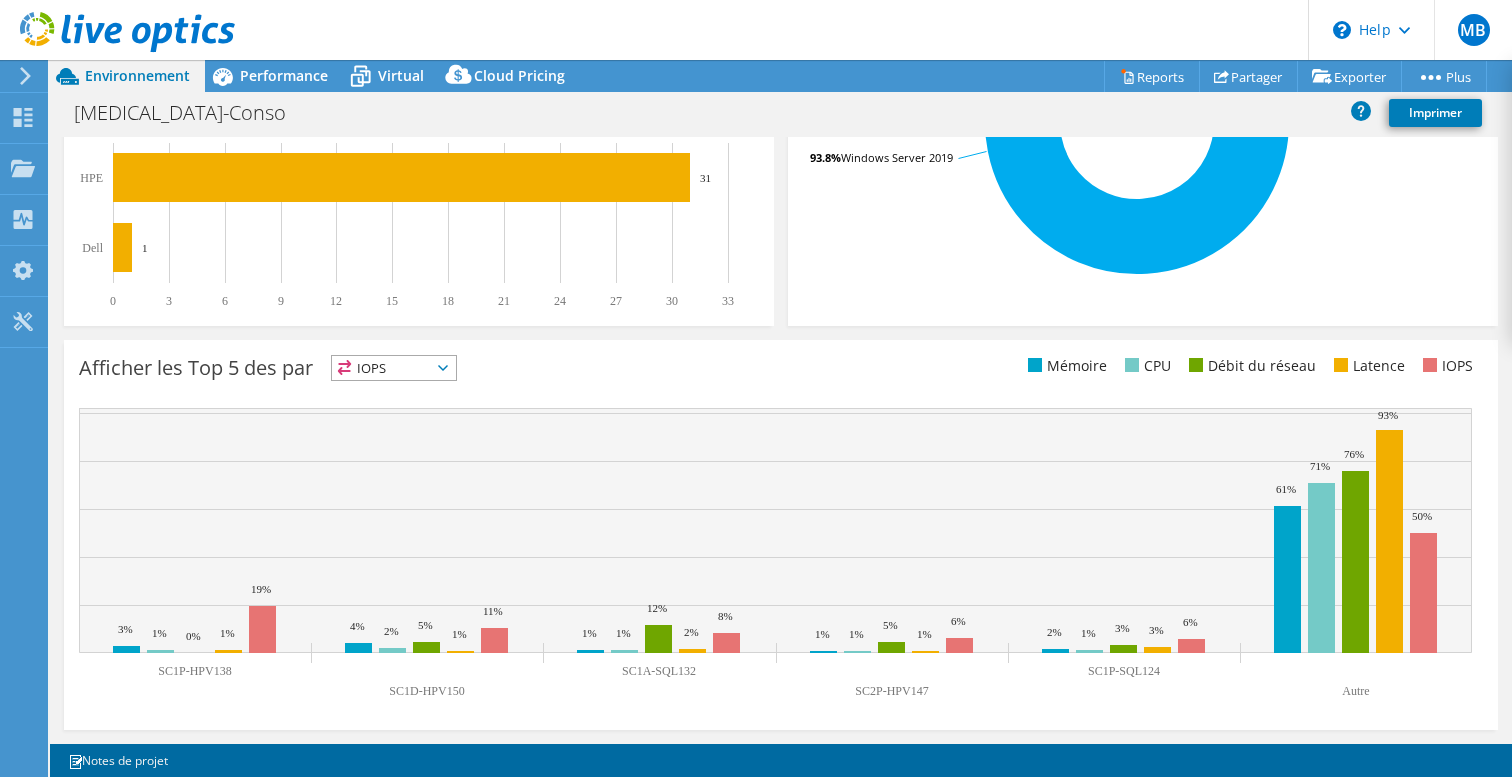 scroll, scrollTop: 612, scrollLeft: 0, axis: vertical 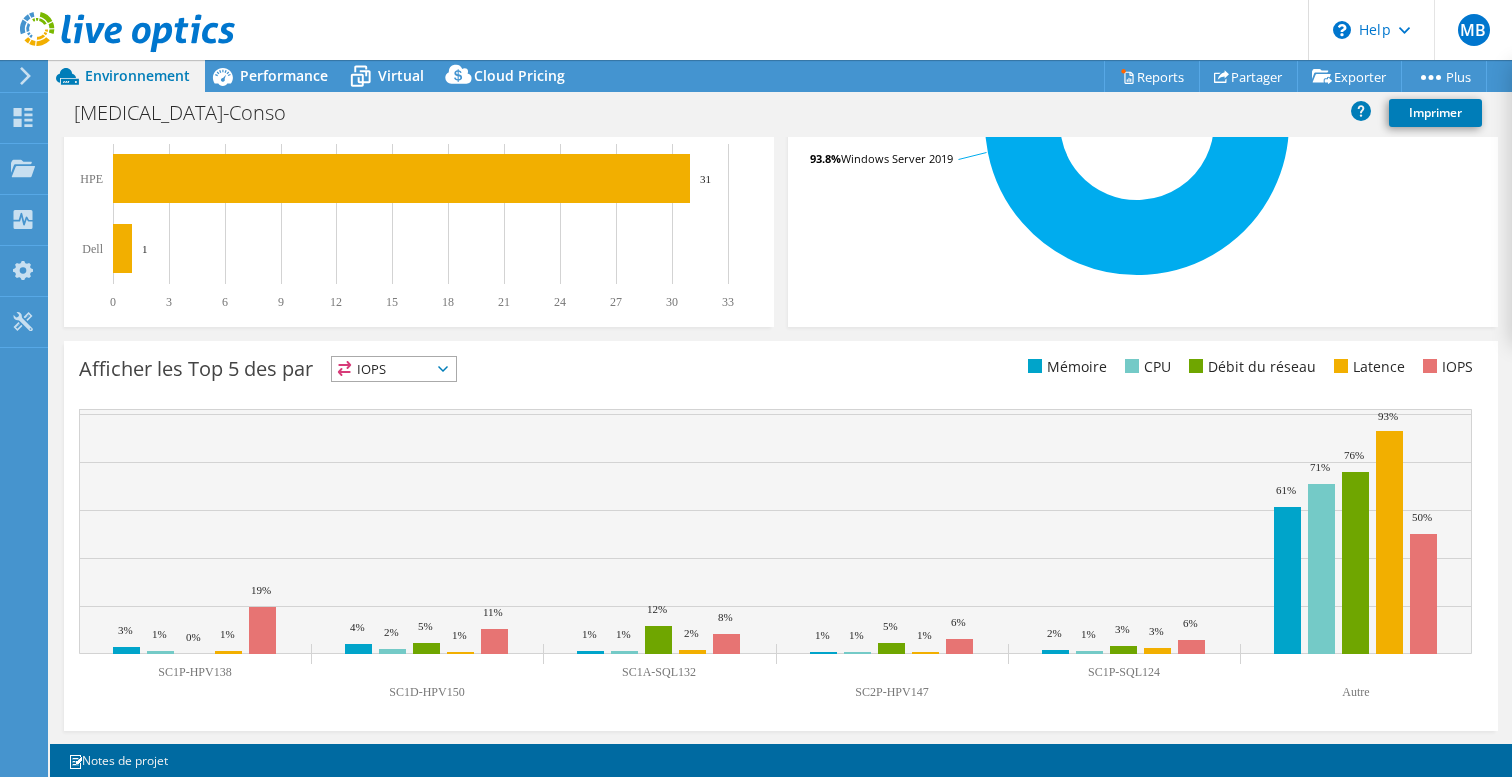 click on "Afficher les Top 5 des par
IOPS
IOPS" at bounding box center (430, 372) 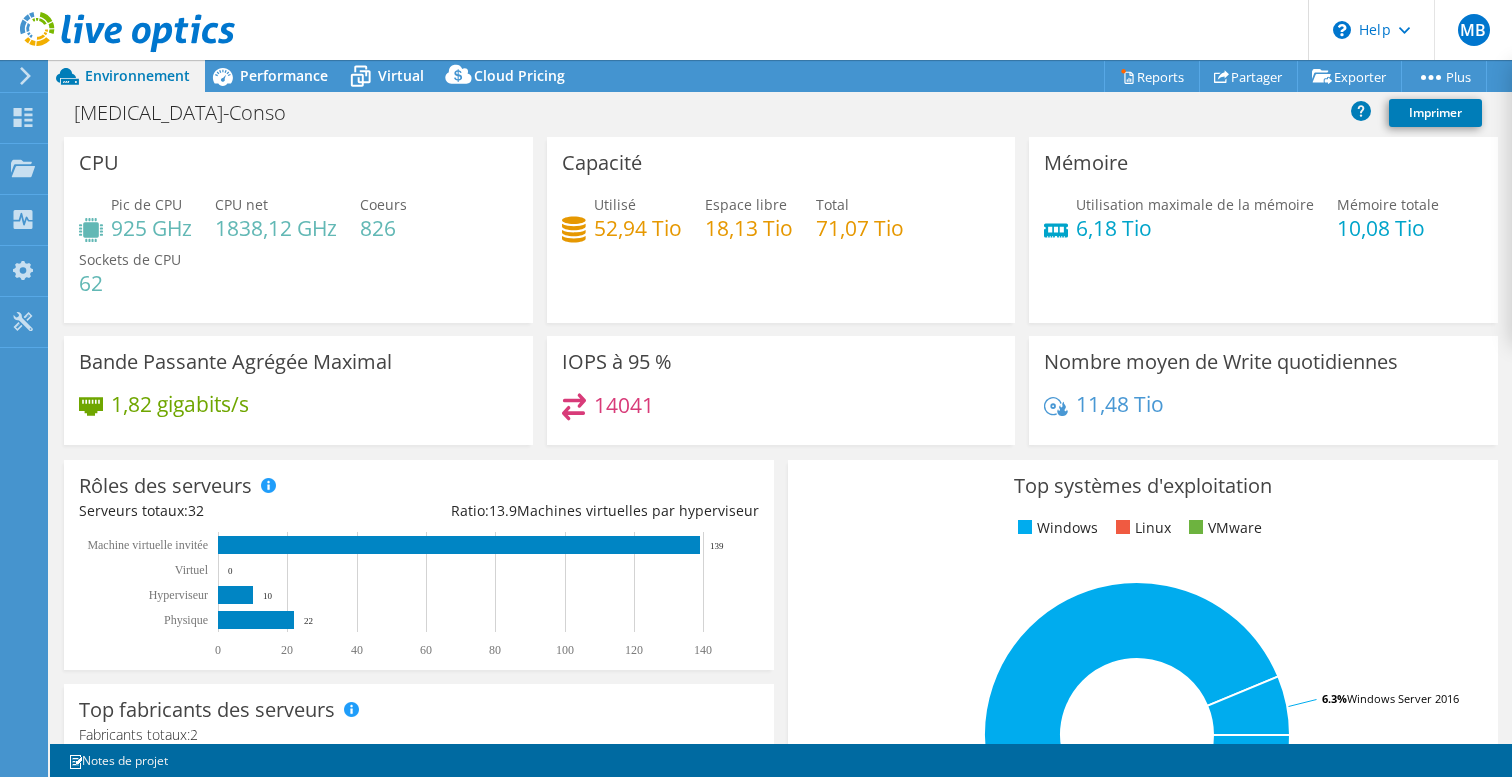 scroll, scrollTop: 0, scrollLeft: 0, axis: both 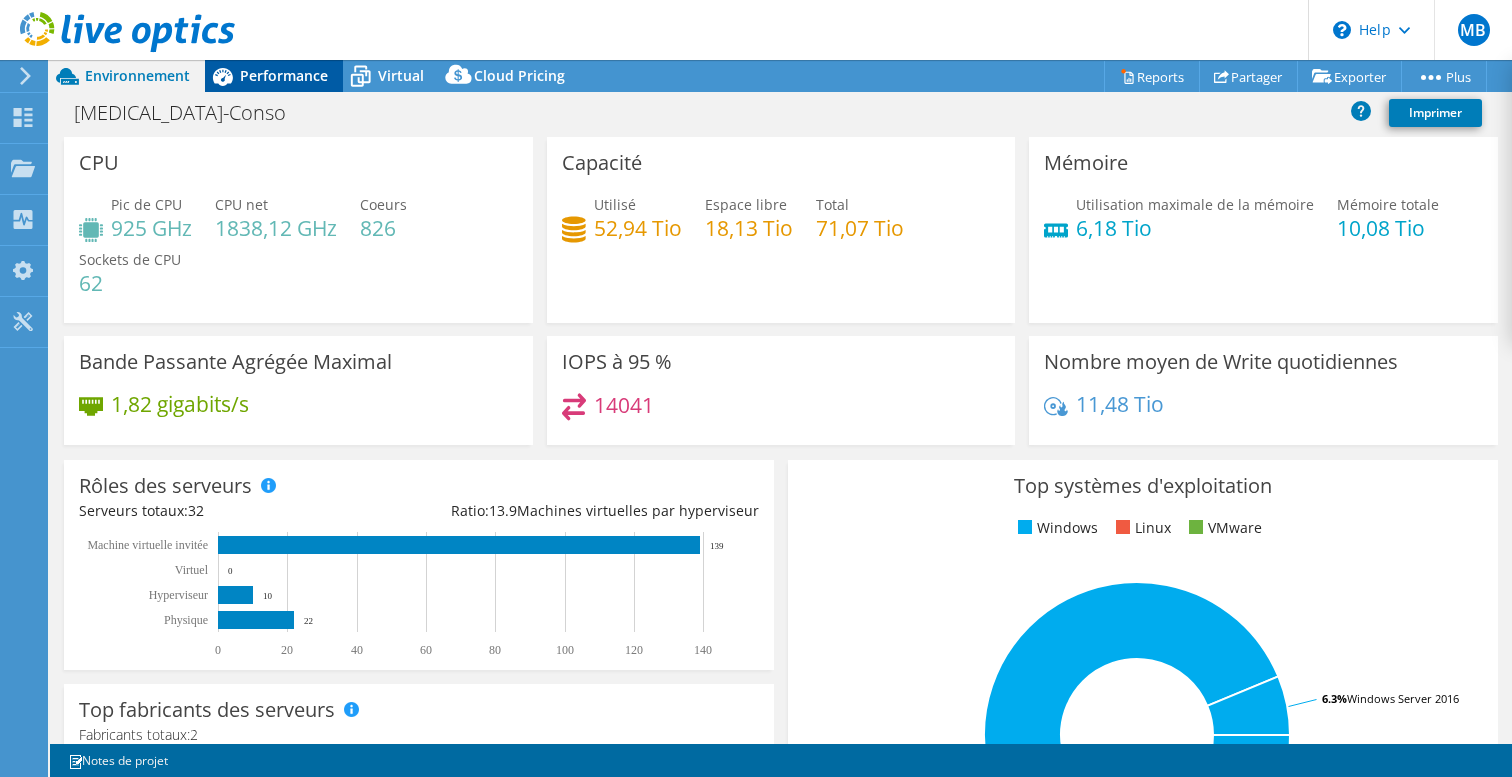 click on "Performance" at bounding box center (284, 75) 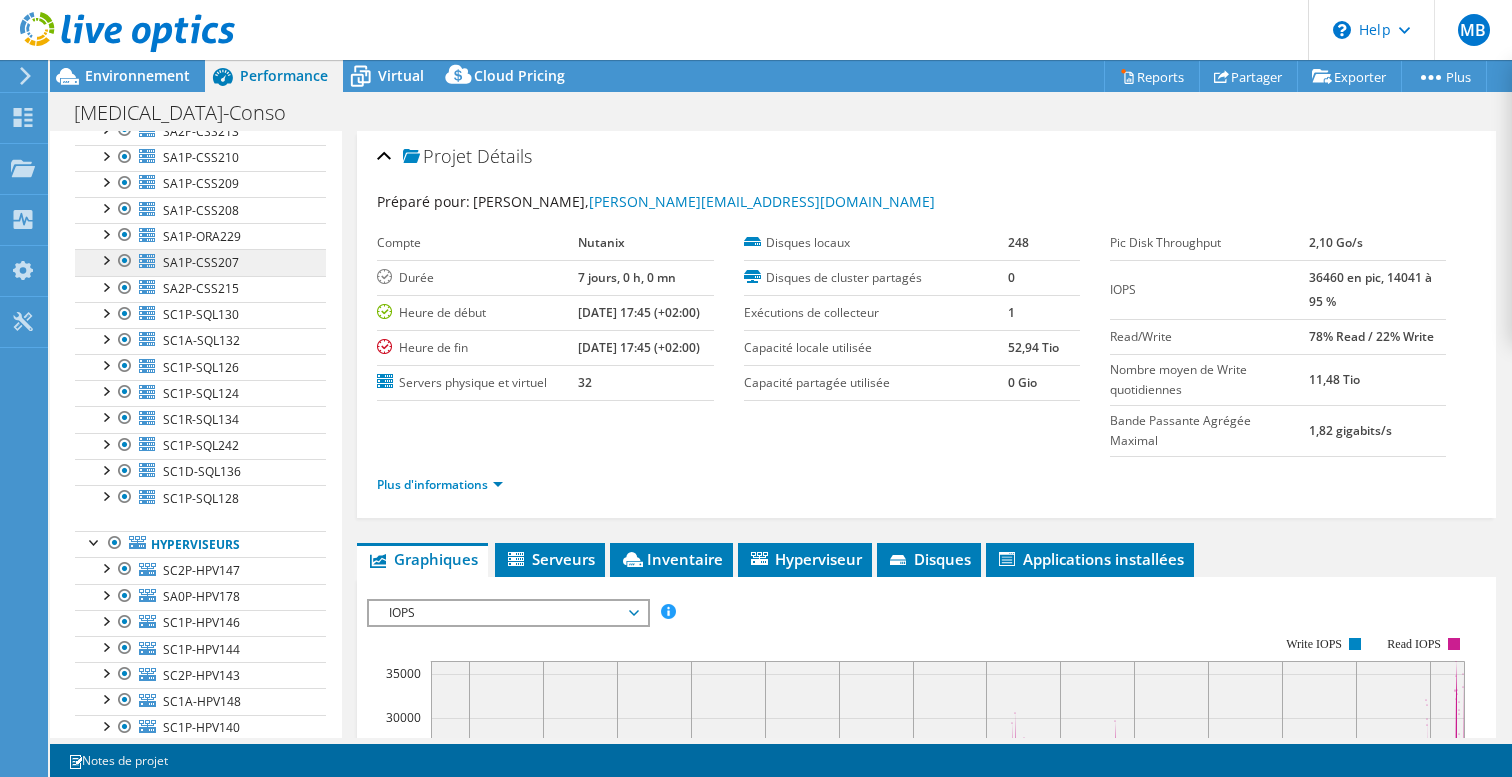 scroll, scrollTop: 362, scrollLeft: 0, axis: vertical 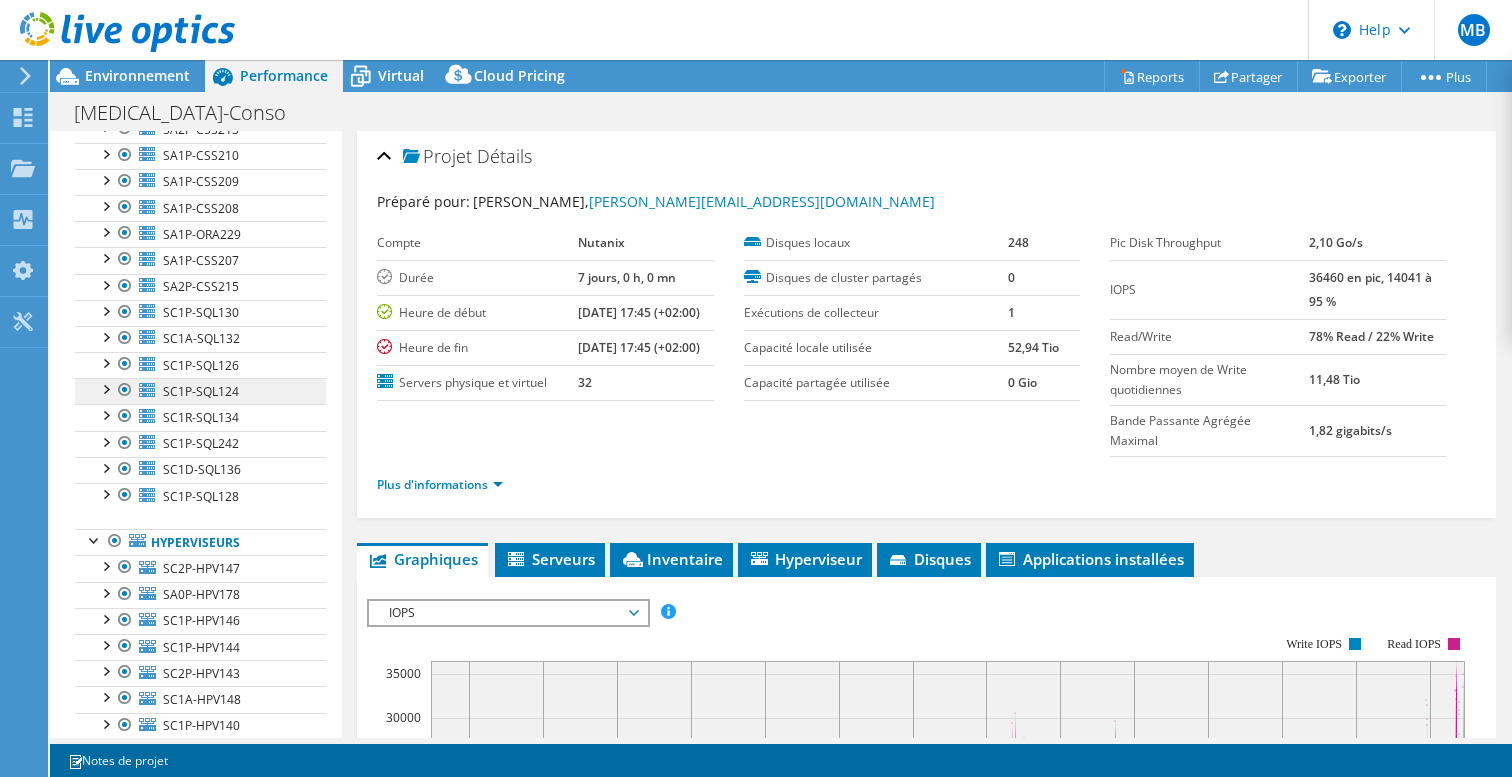 click on "SC1P-SQL124" at bounding box center [201, 391] 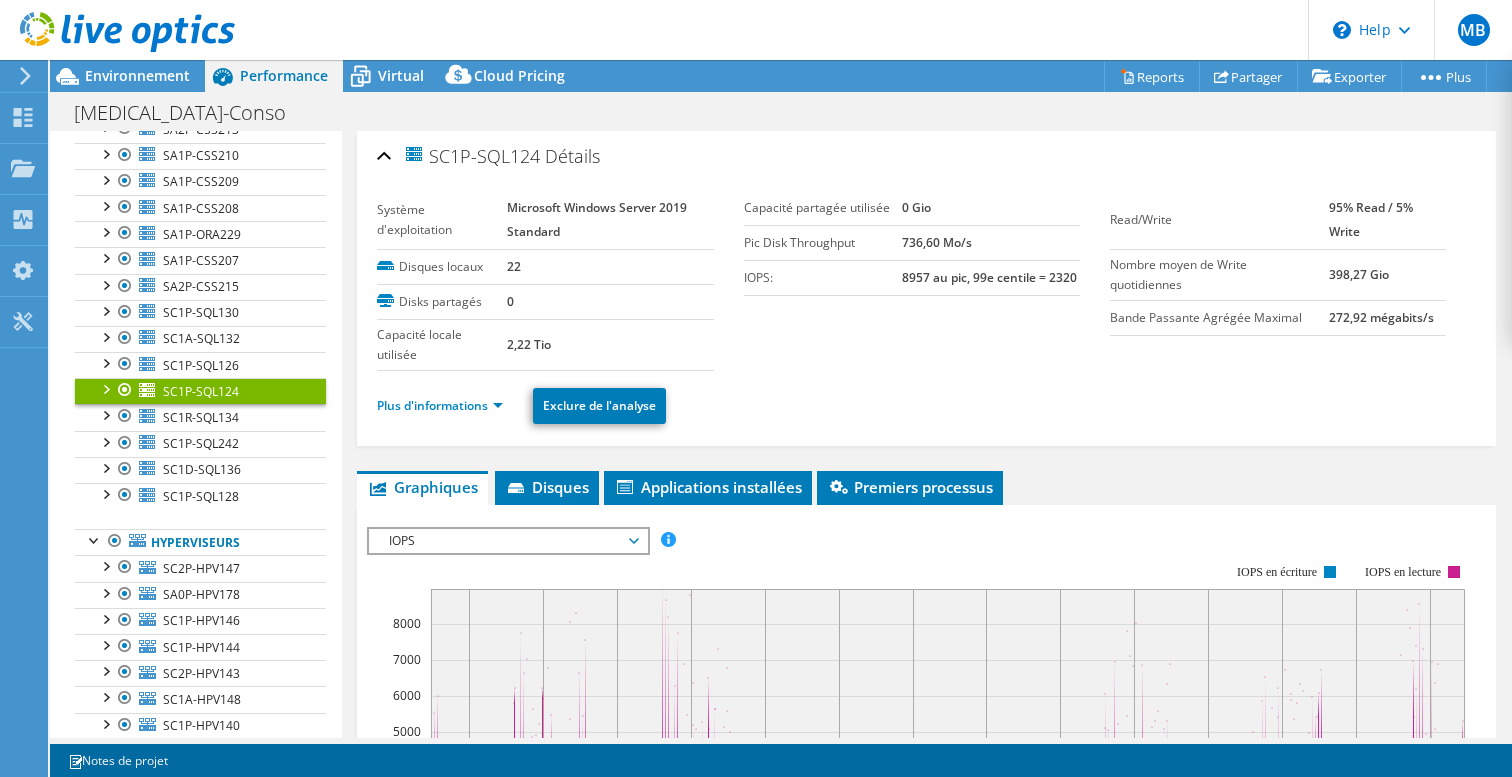click on "Pic Disk Throughput" at bounding box center [823, 243] 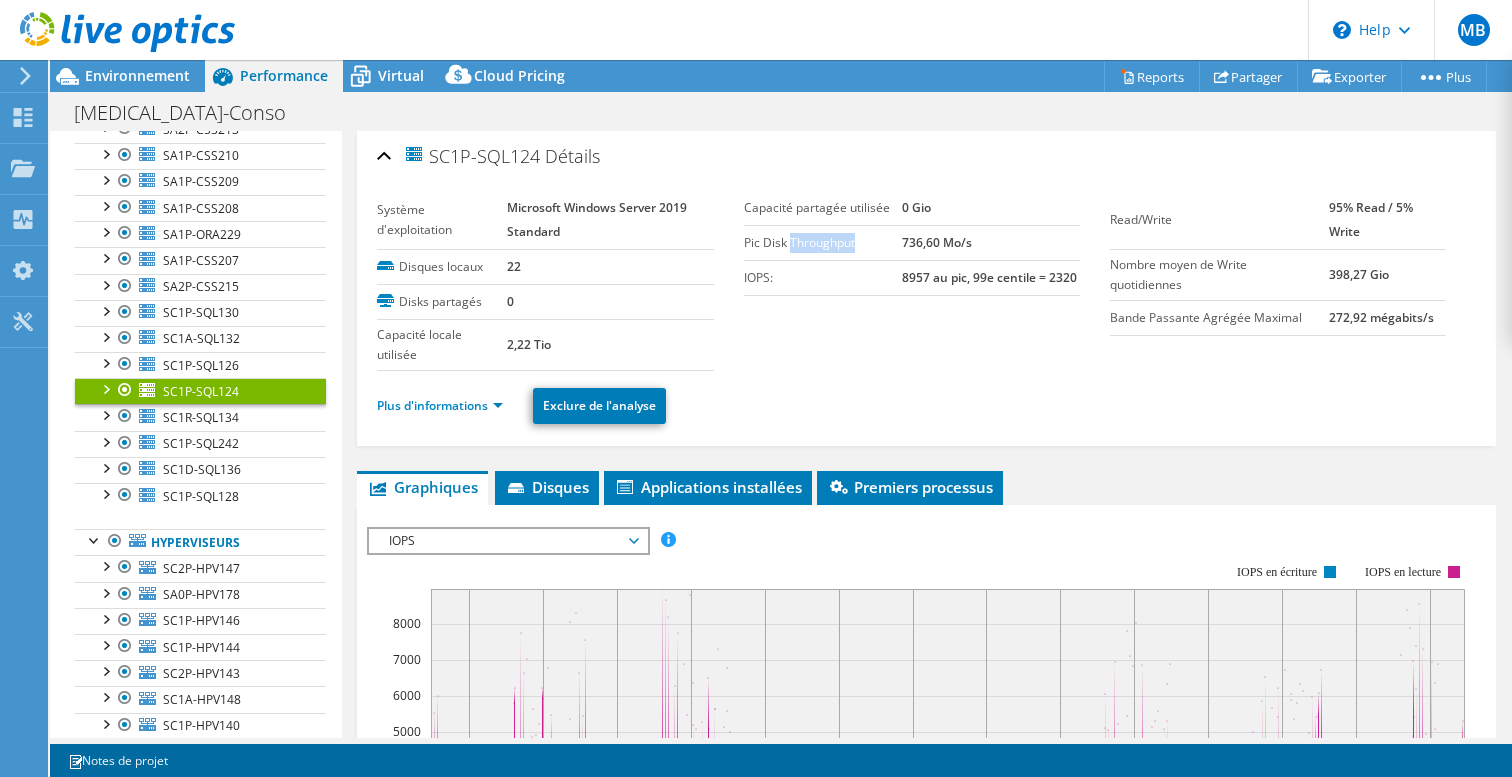 click on "Pic Disk Throughput" at bounding box center (823, 243) 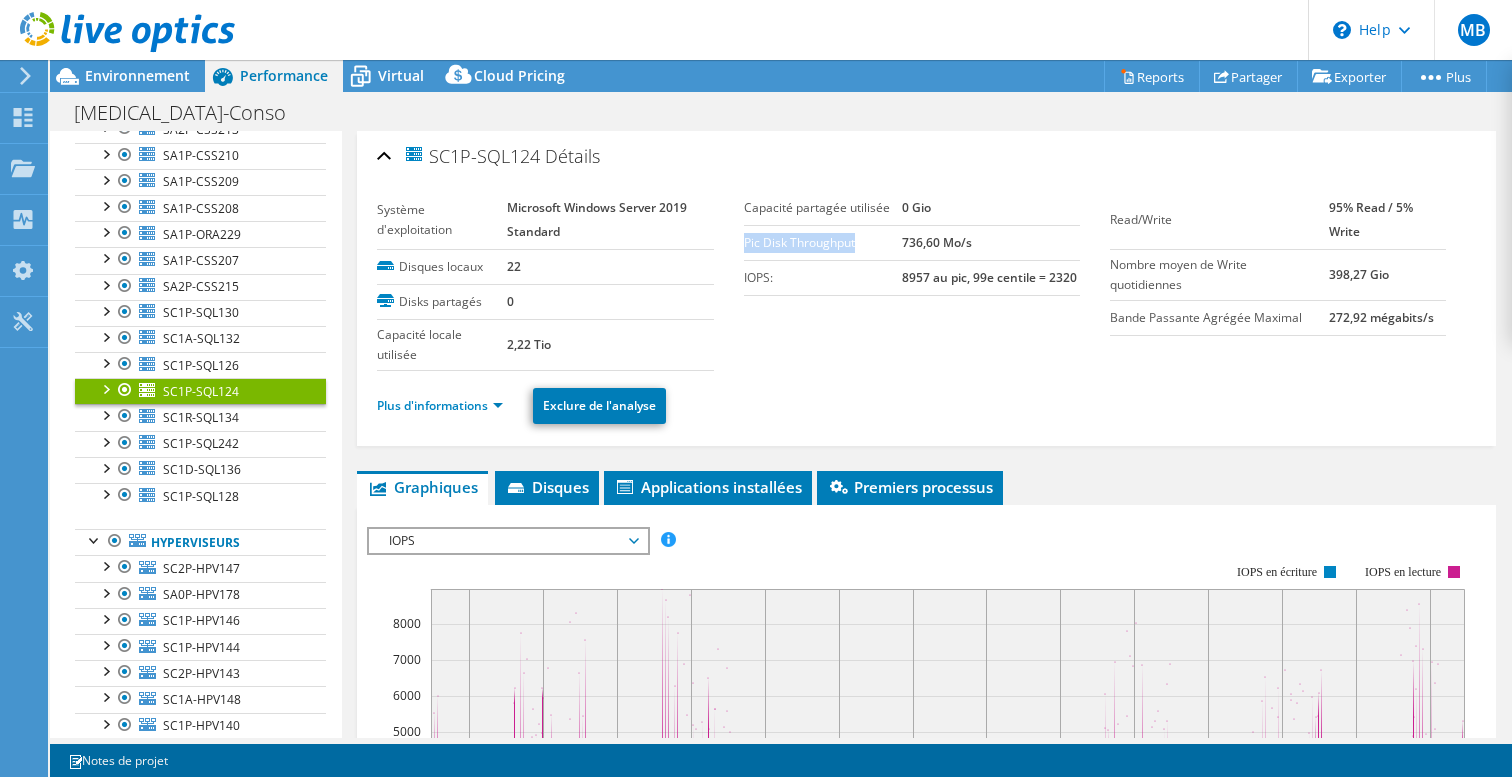 click on "Pic Disk Throughput" at bounding box center (823, 243) 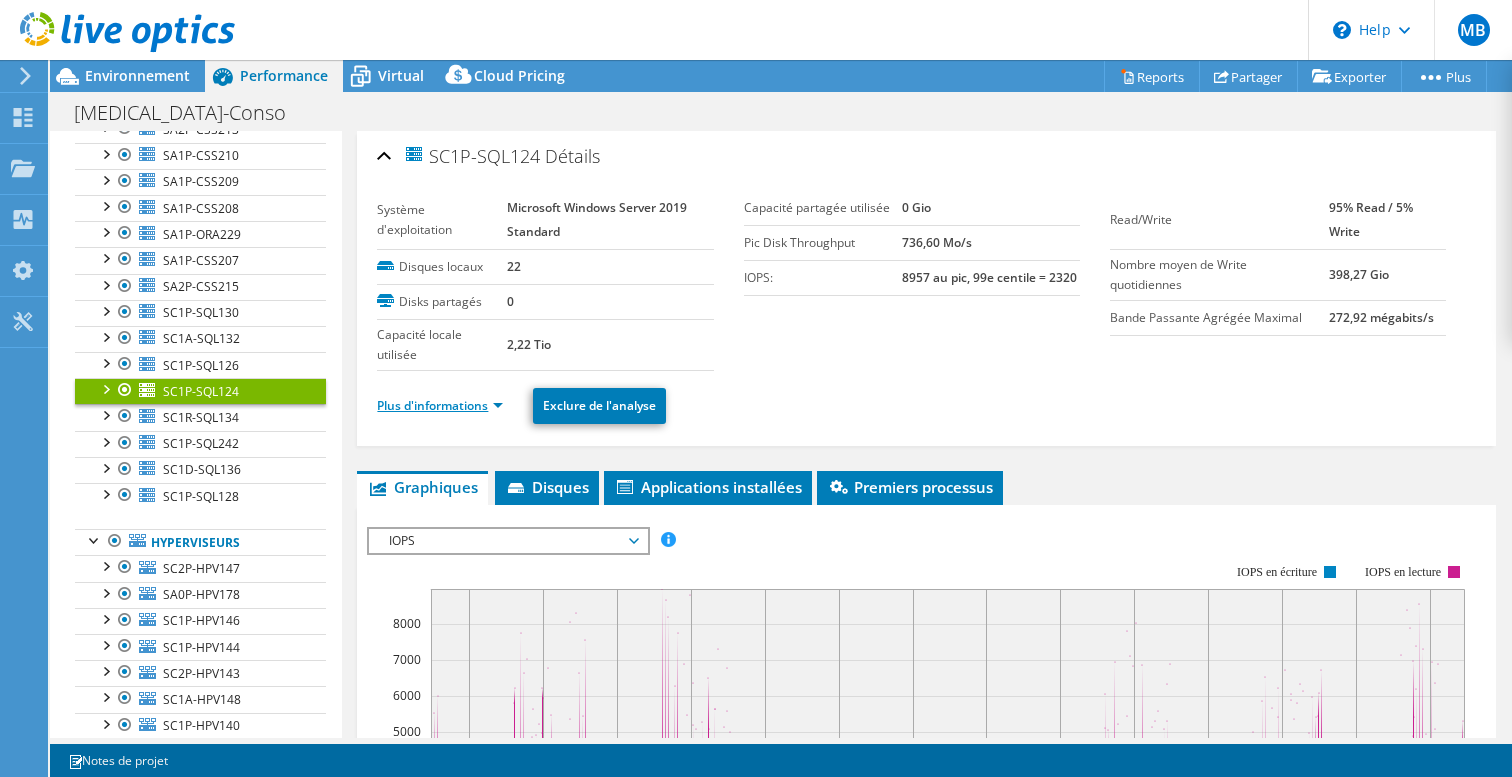 click on "Plus d'informations" at bounding box center (440, 405) 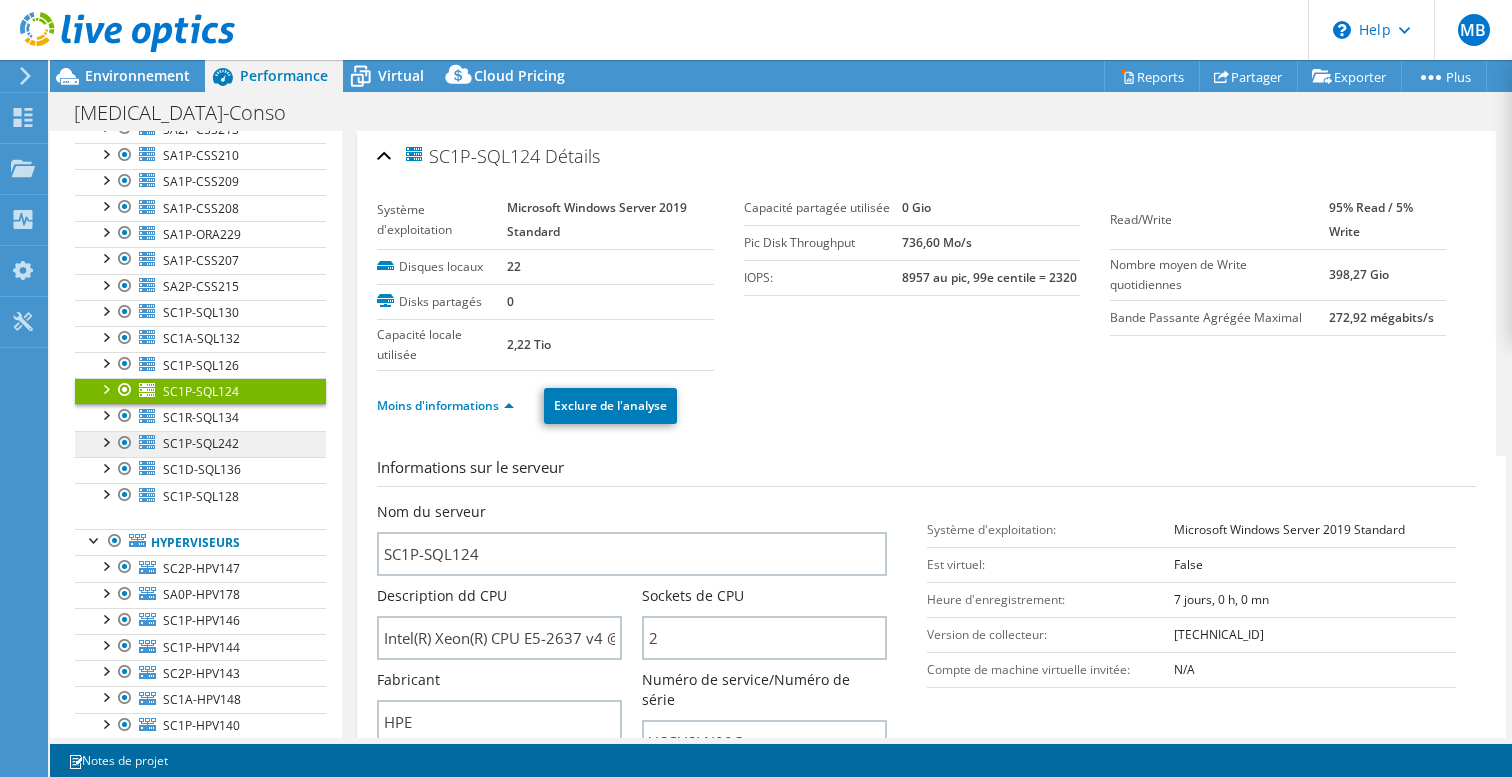 scroll, scrollTop: 0, scrollLeft: 0, axis: both 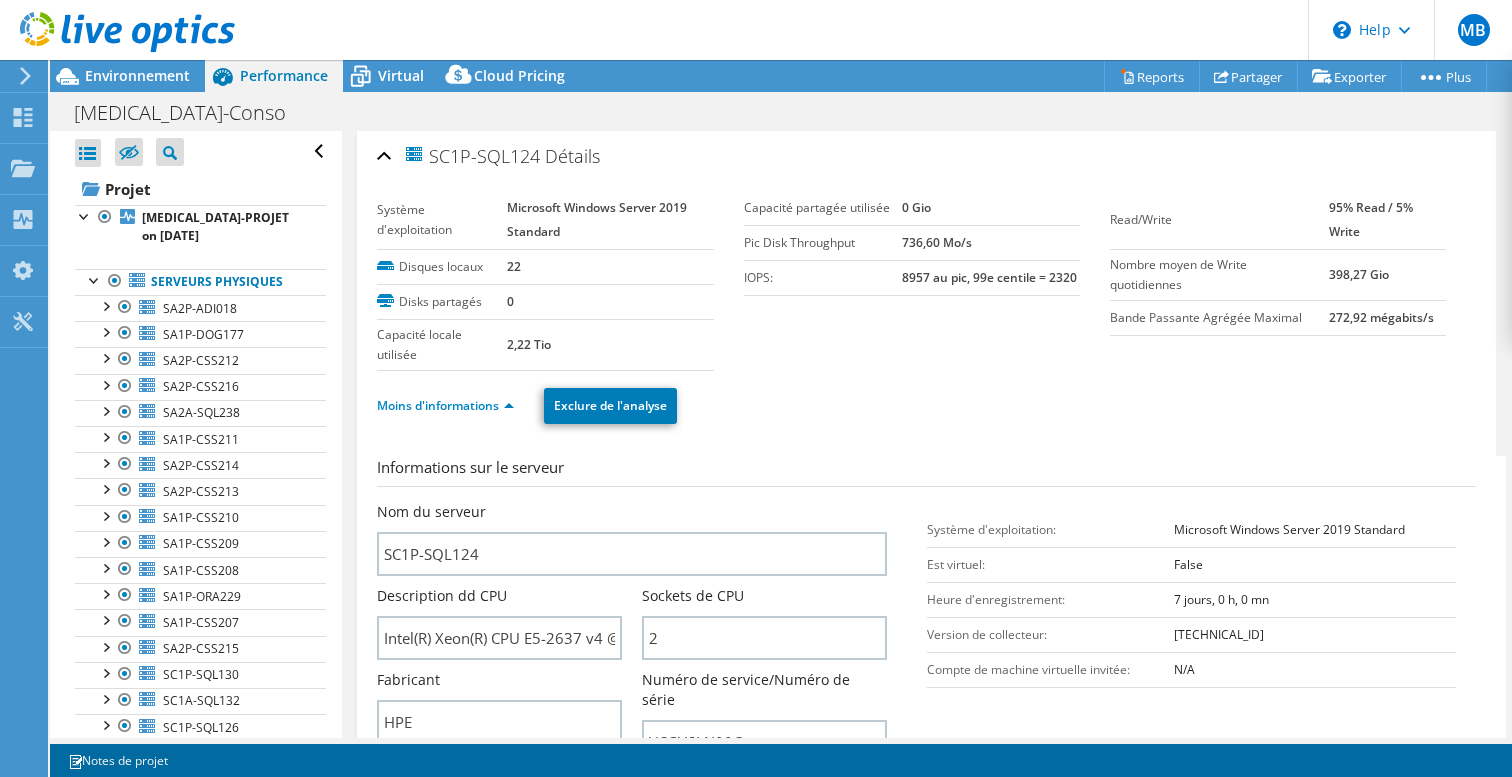 click on "Microsoft Windows Server 2019 Standard" at bounding box center [597, 219] 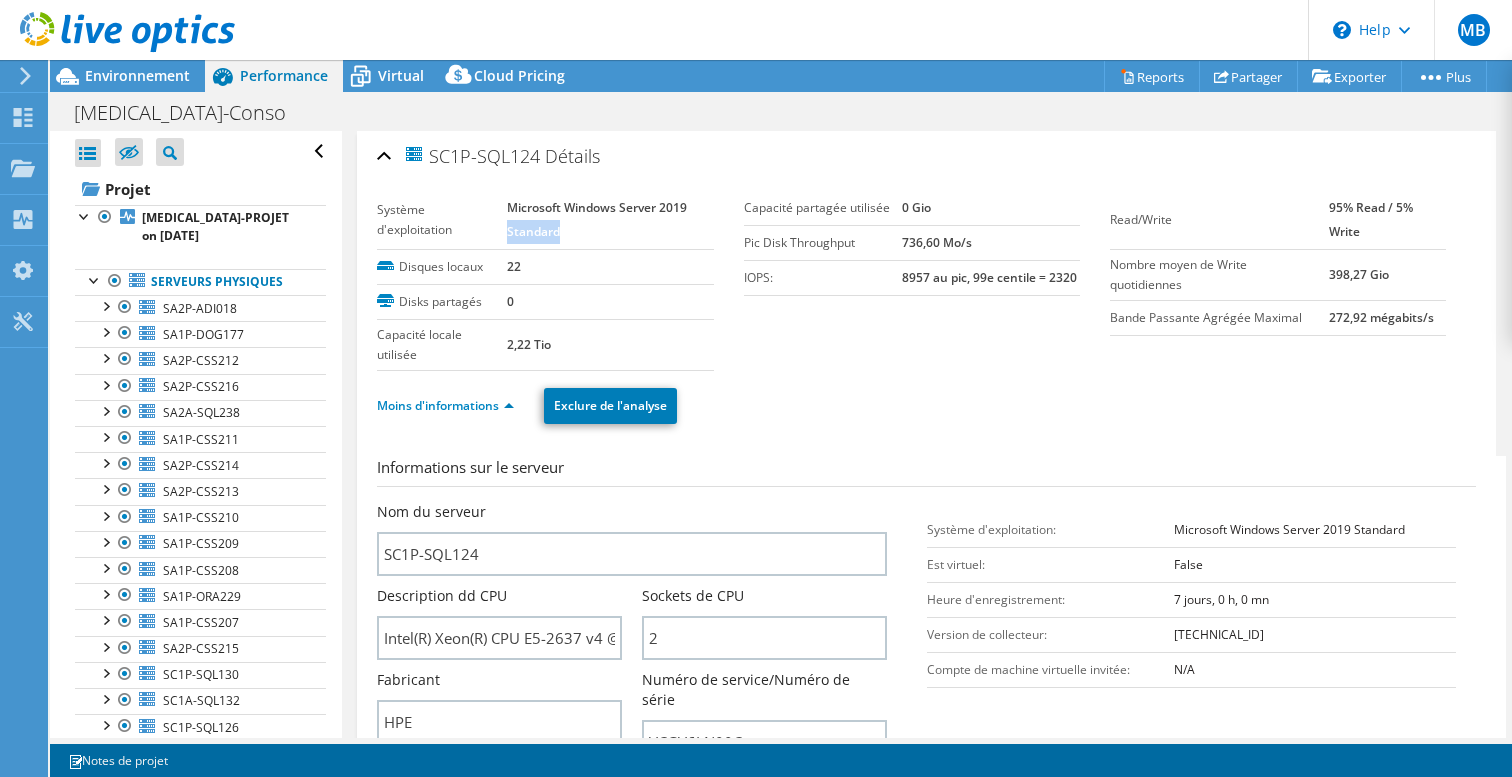 click on "Microsoft Windows Server 2019 Standard" at bounding box center [597, 219] 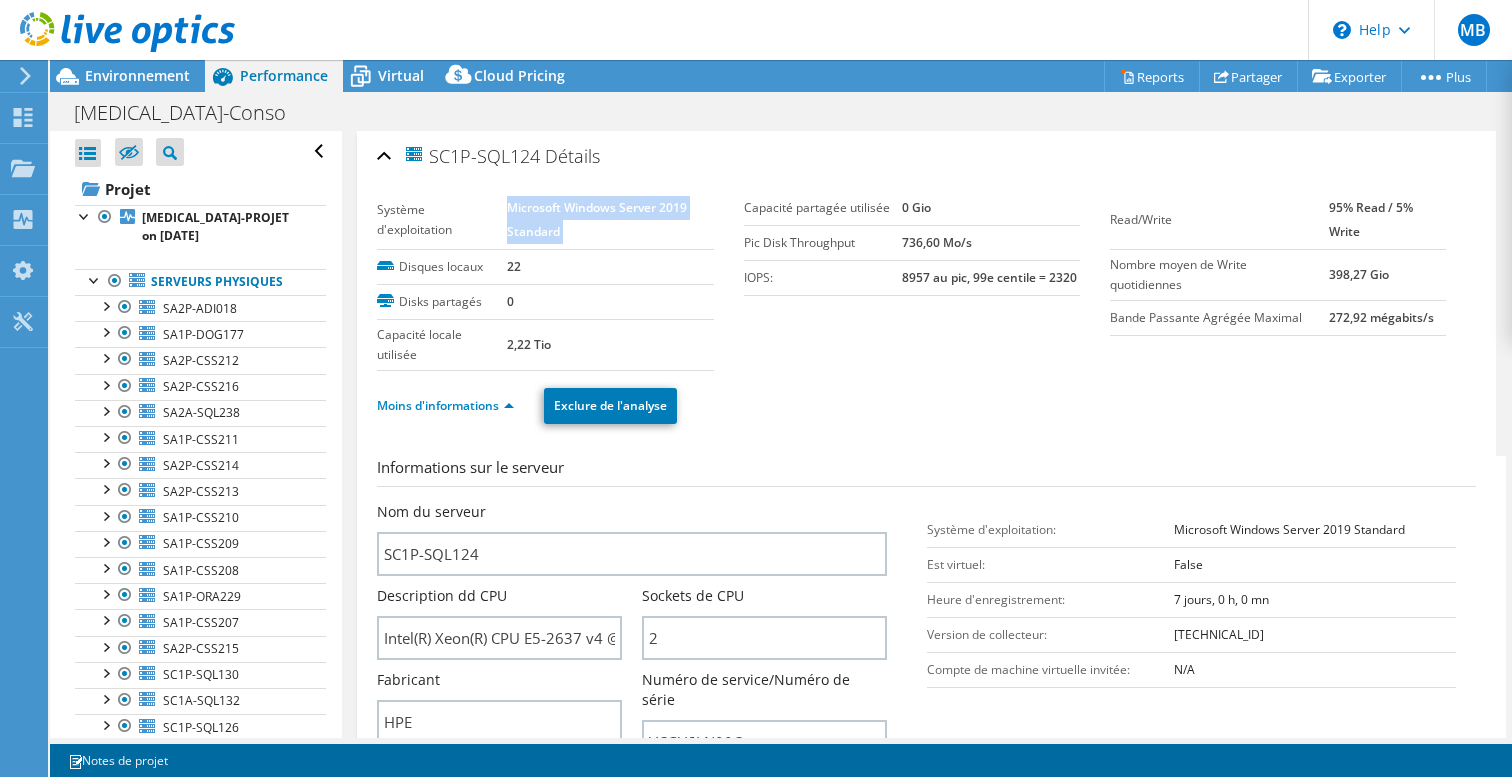 click on "Microsoft Windows Server 2019 Standard" at bounding box center [597, 219] 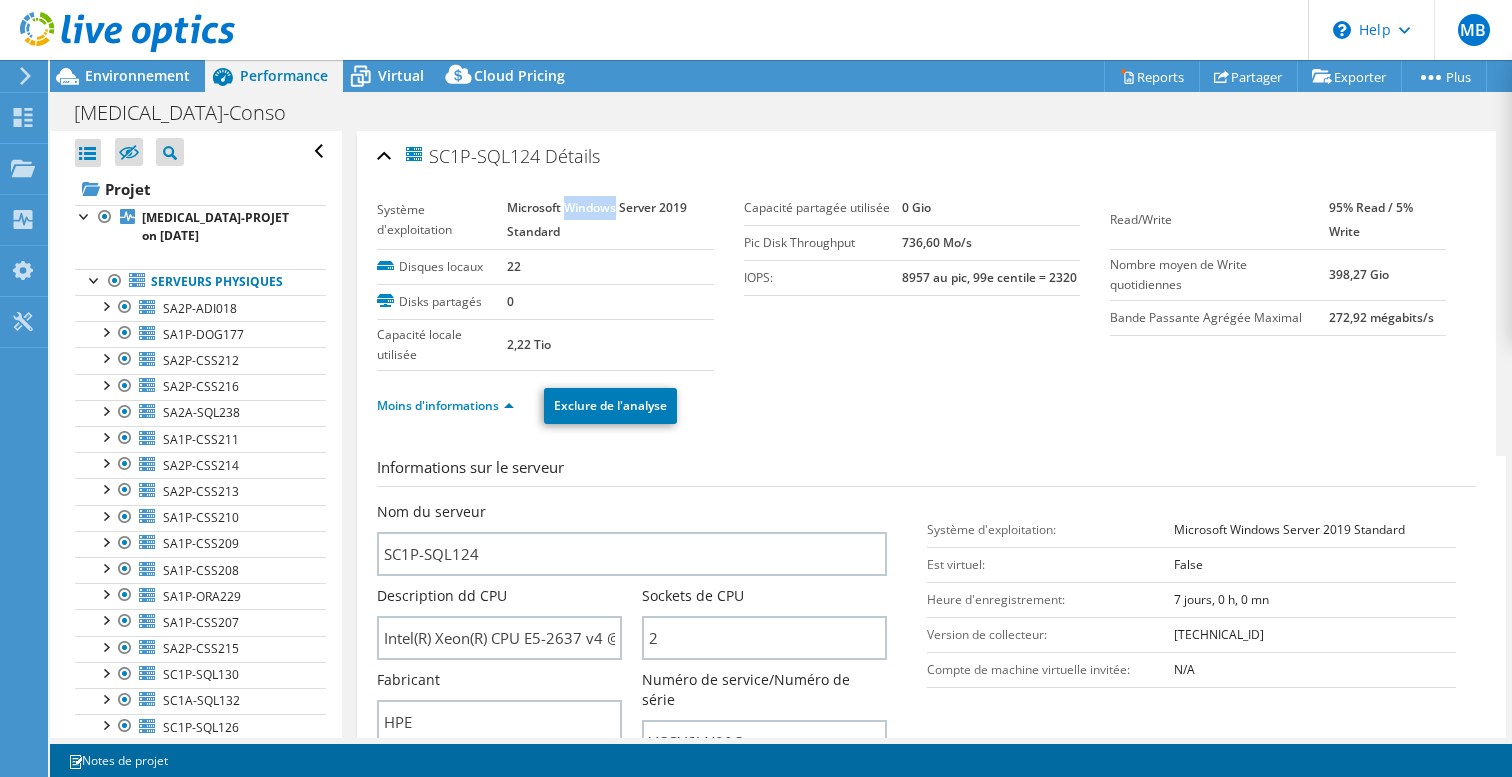 click on "Microsoft Windows Server 2019 Standard" at bounding box center [597, 219] 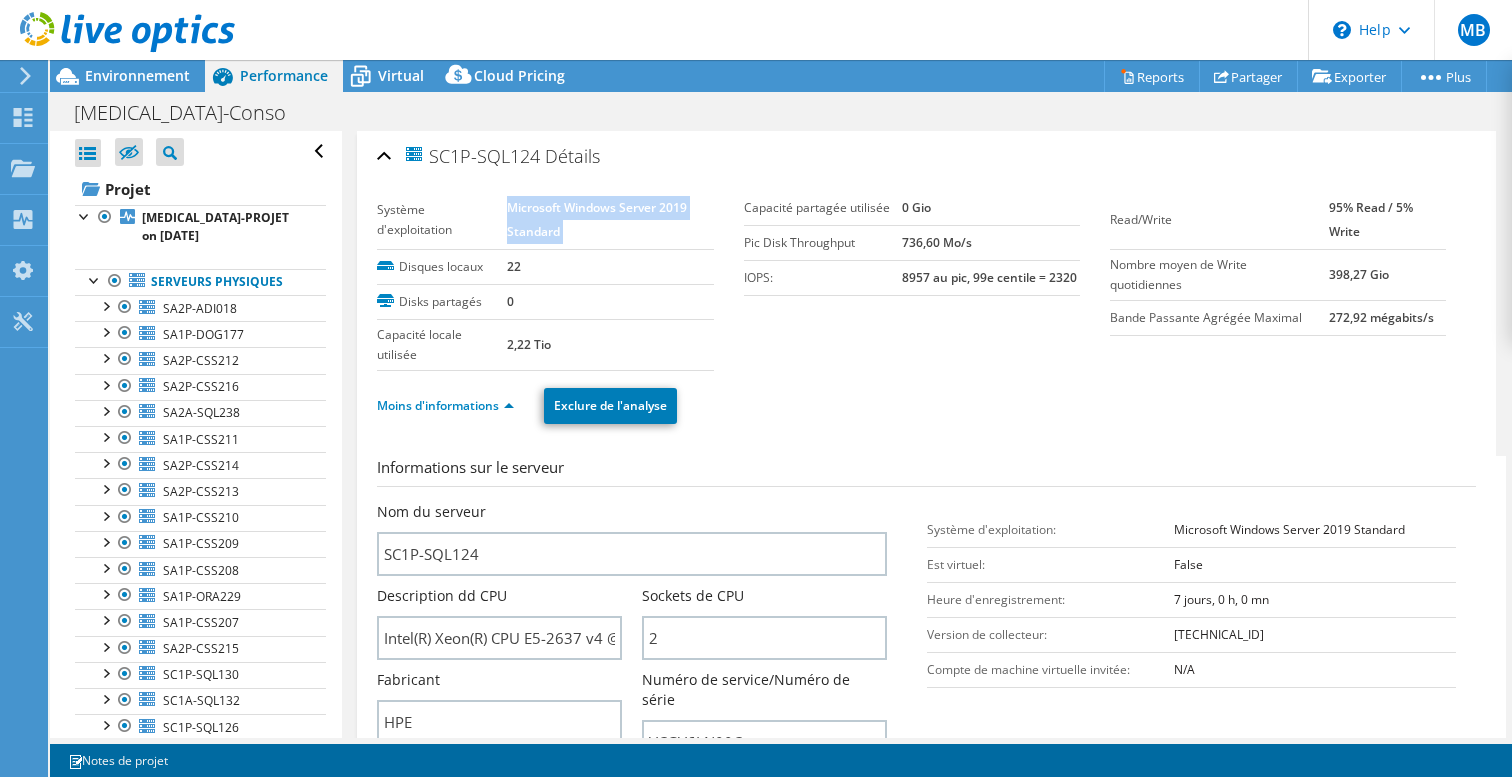 click on "Microsoft Windows Server 2019 Standard" at bounding box center [597, 219] 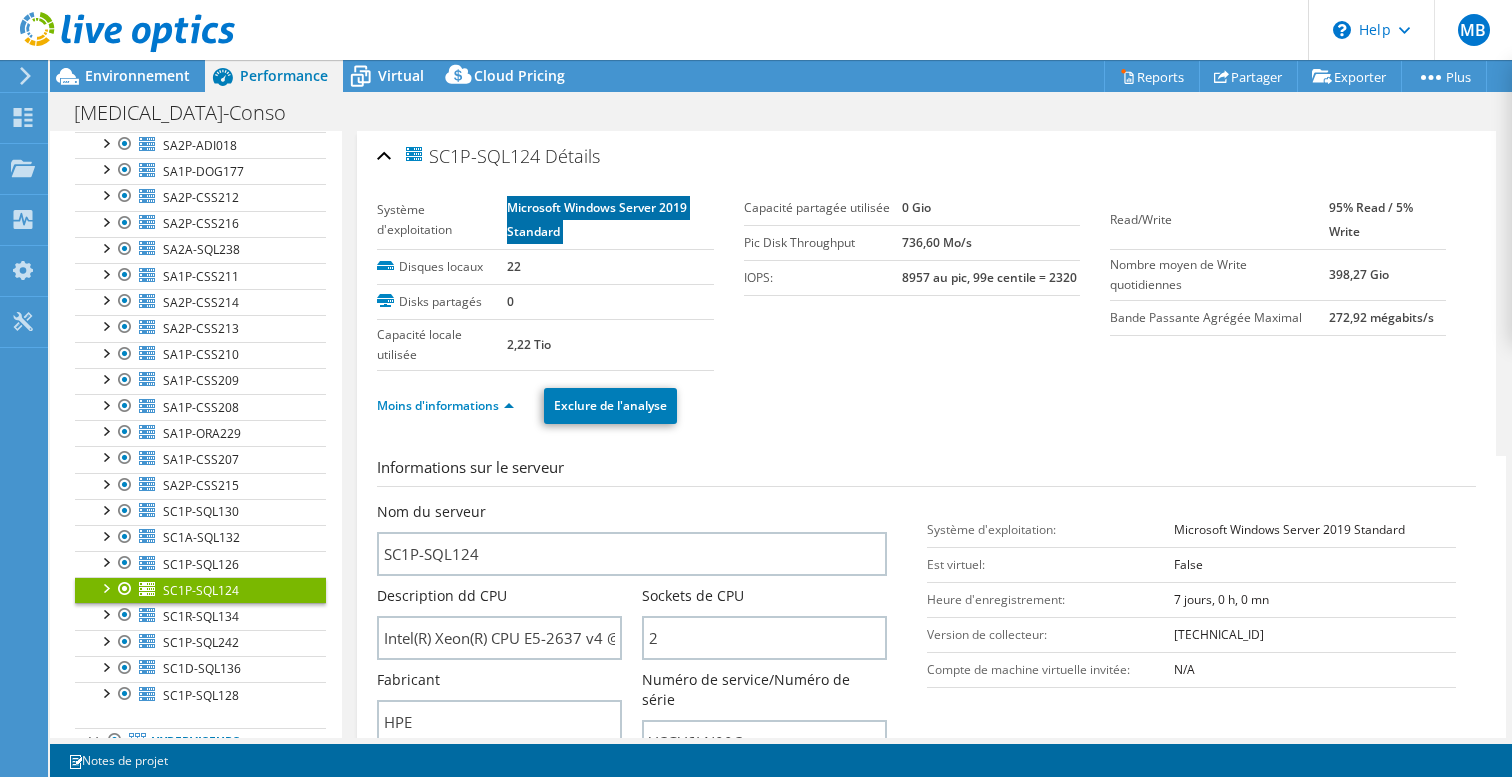 scroll, scrollTop: 221, scrollLeft: 0, axis: vertical 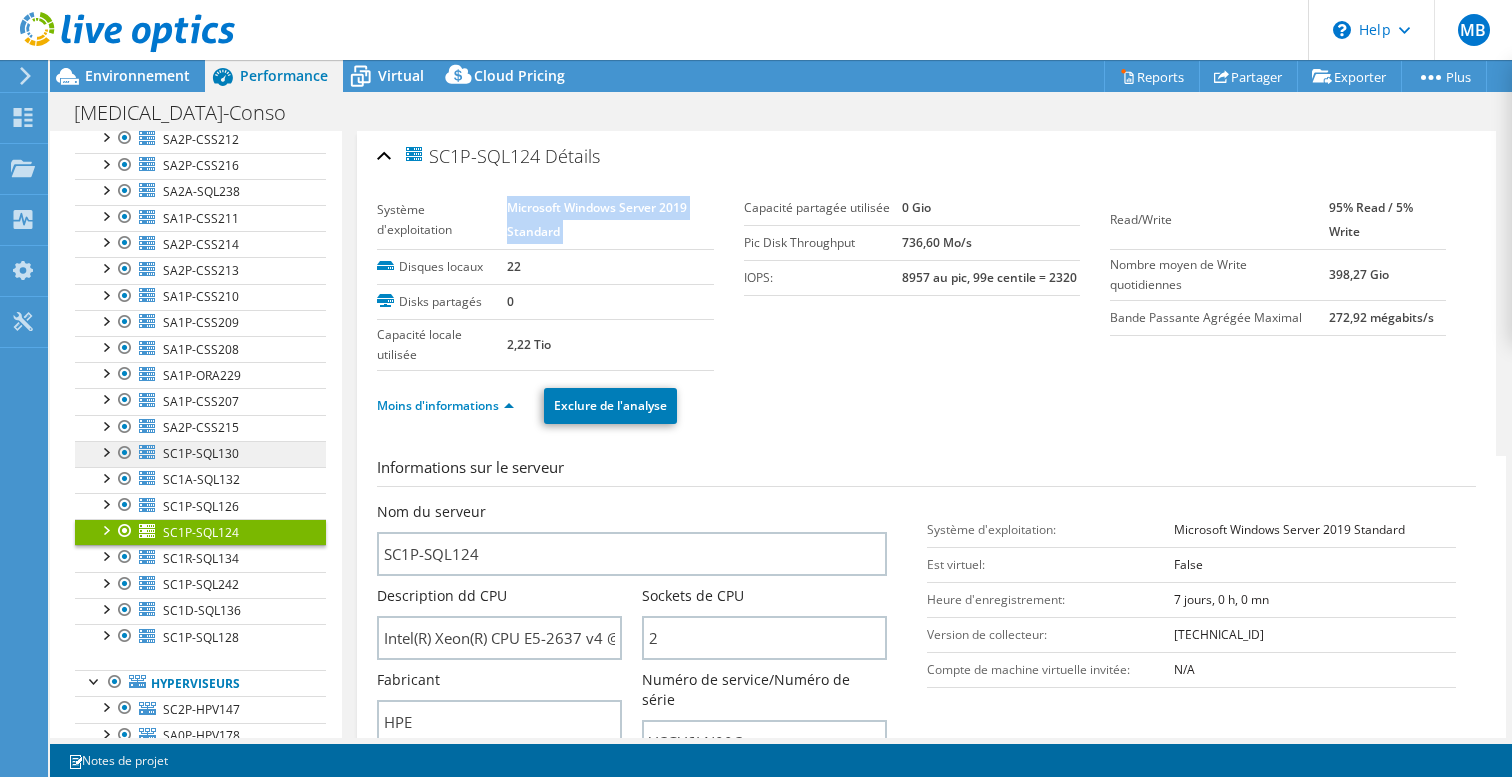 click on "SC1P-SQL130" at bounding box center (201, 453) 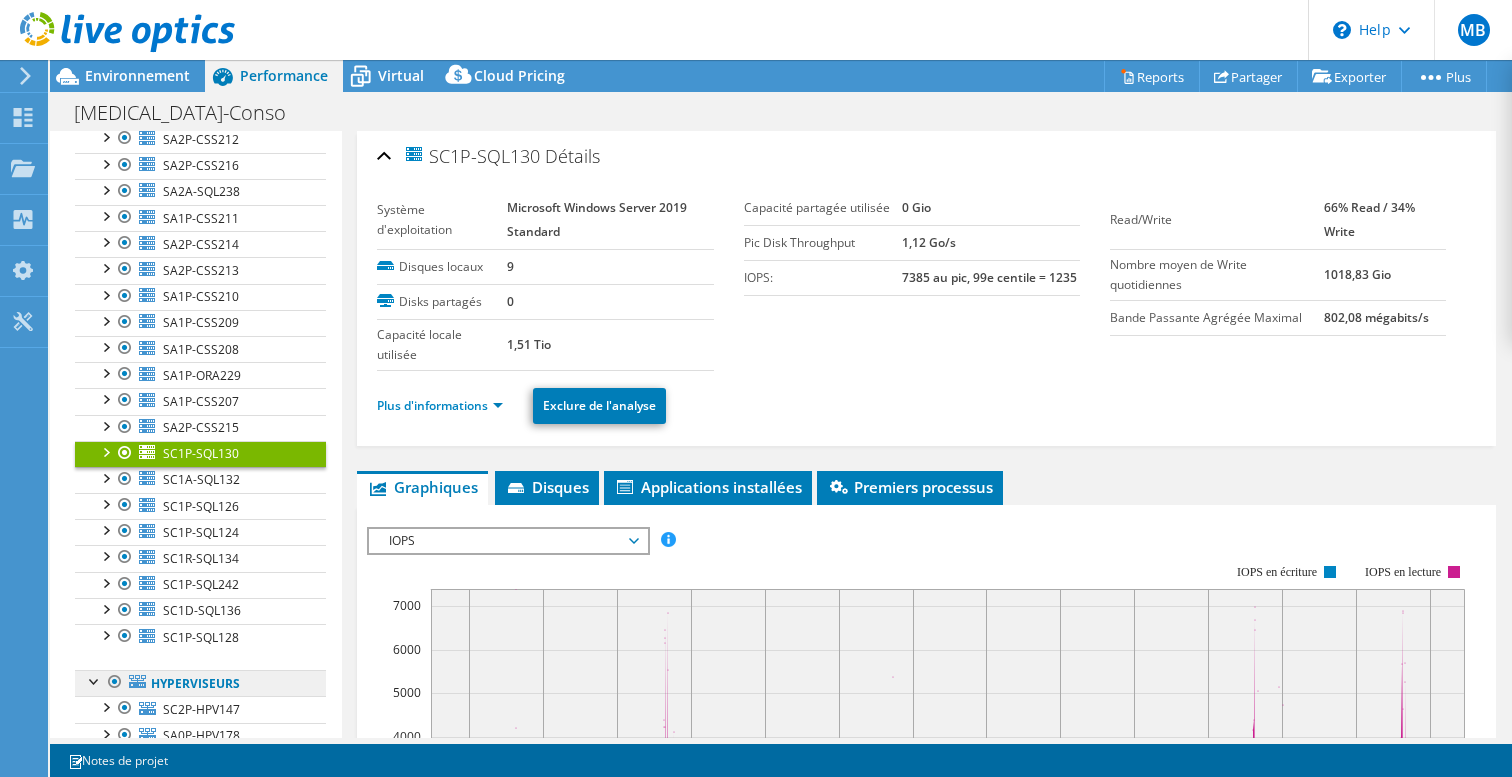 click on "Hyperviseurs" at bounding box center [200, 683] 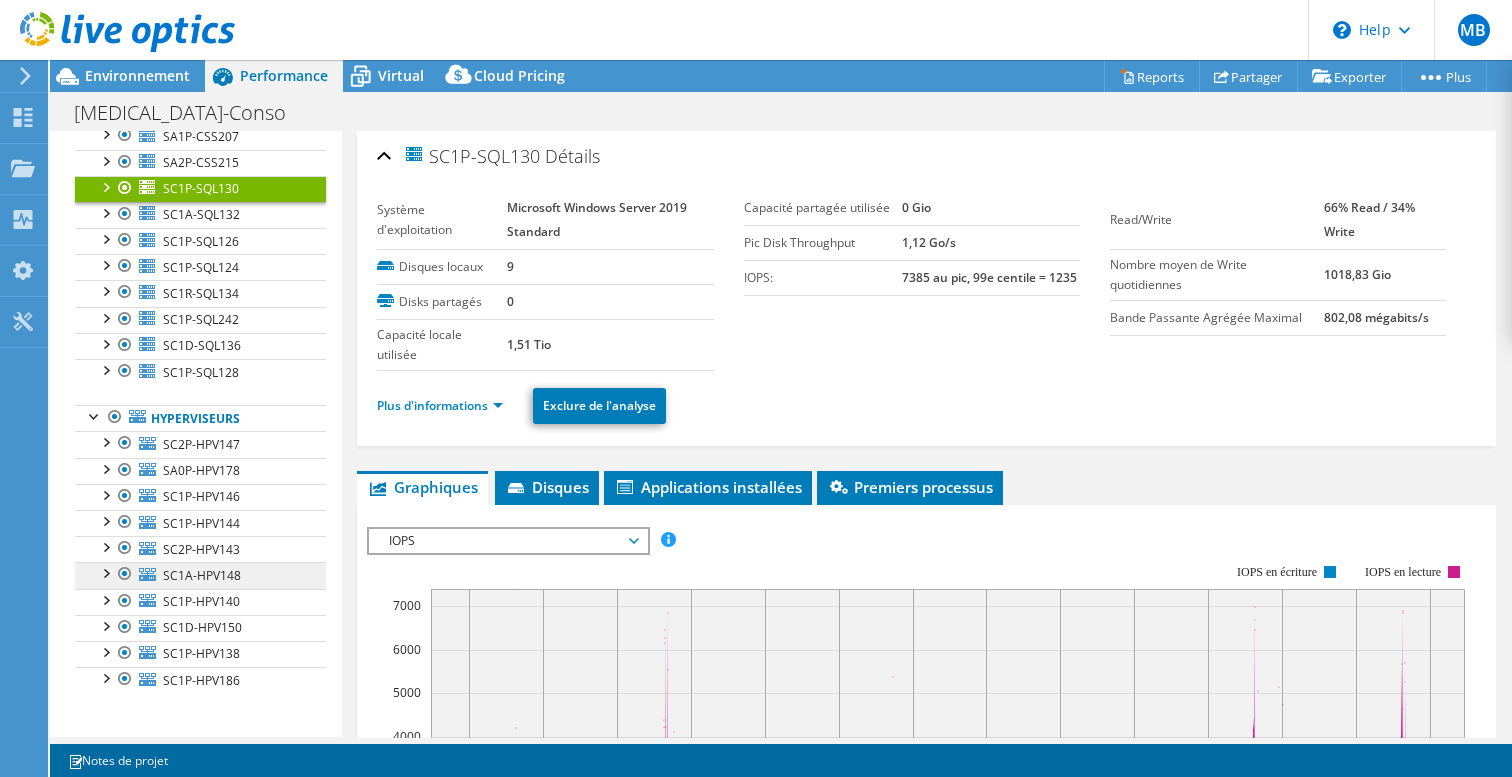scroll, scrollTop: 486, scrollLeft: 0, axis: vertical 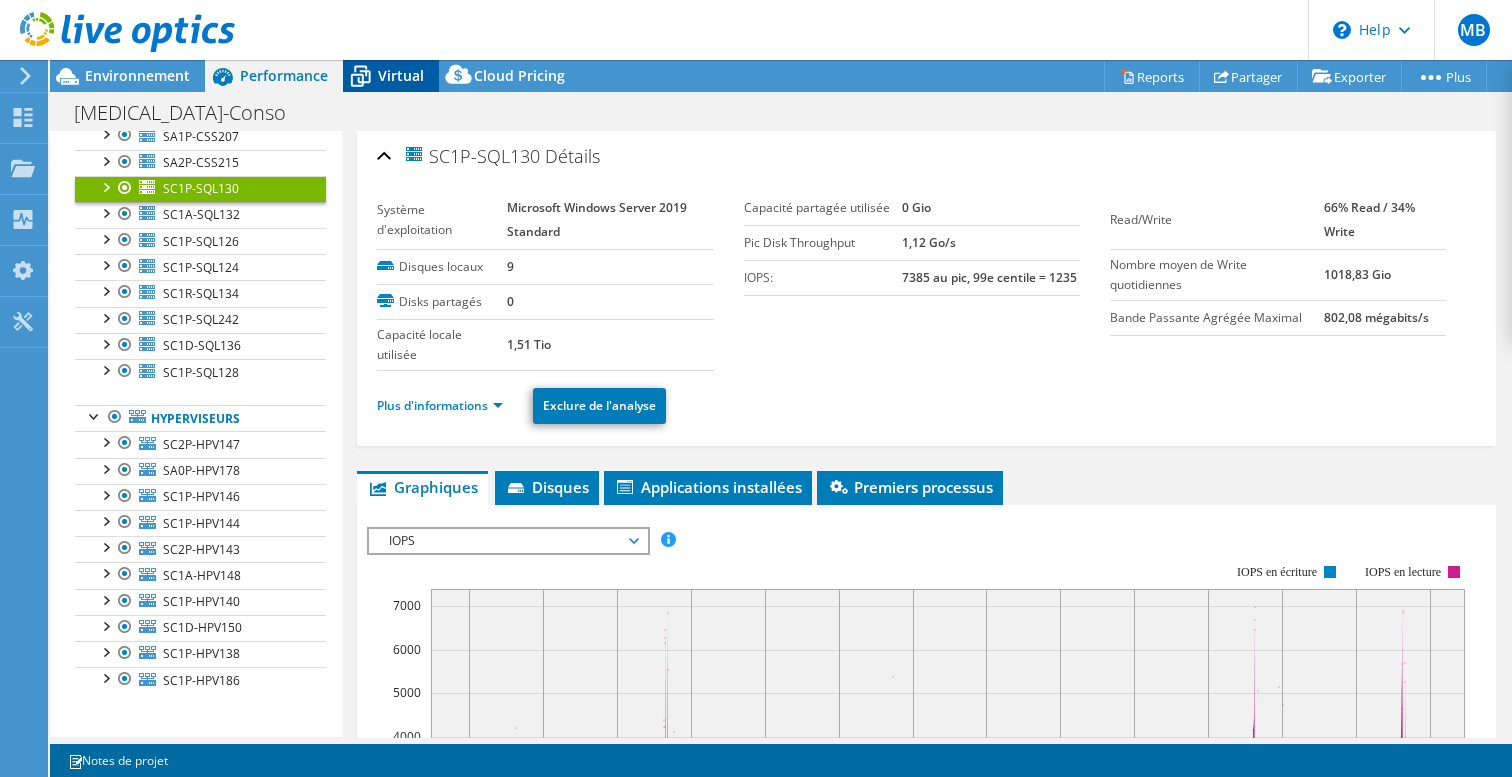 click on "Virtual" at bounding box center [401, 75] 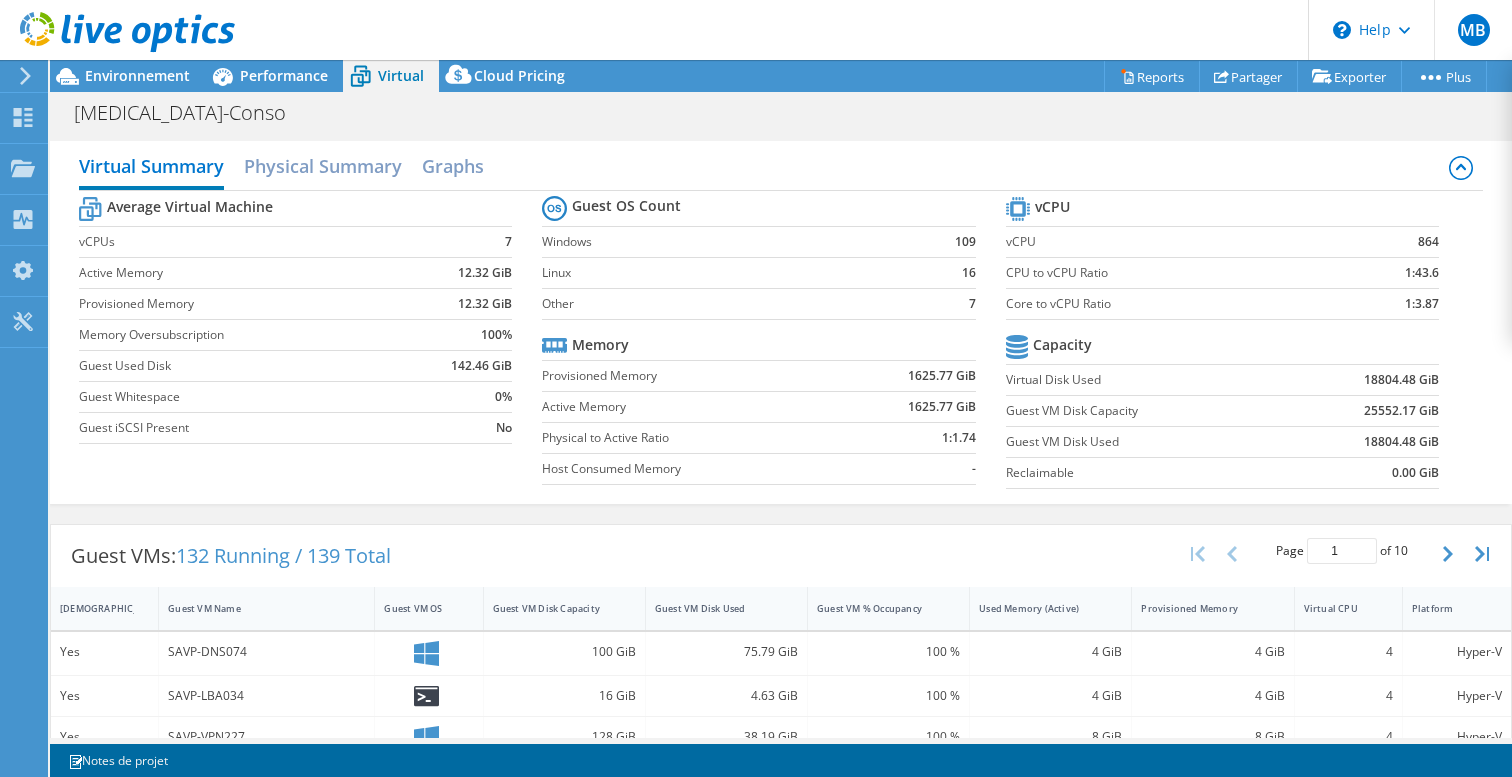 click on "Guest VM Disk Used" at bounding box center [1147, 441] 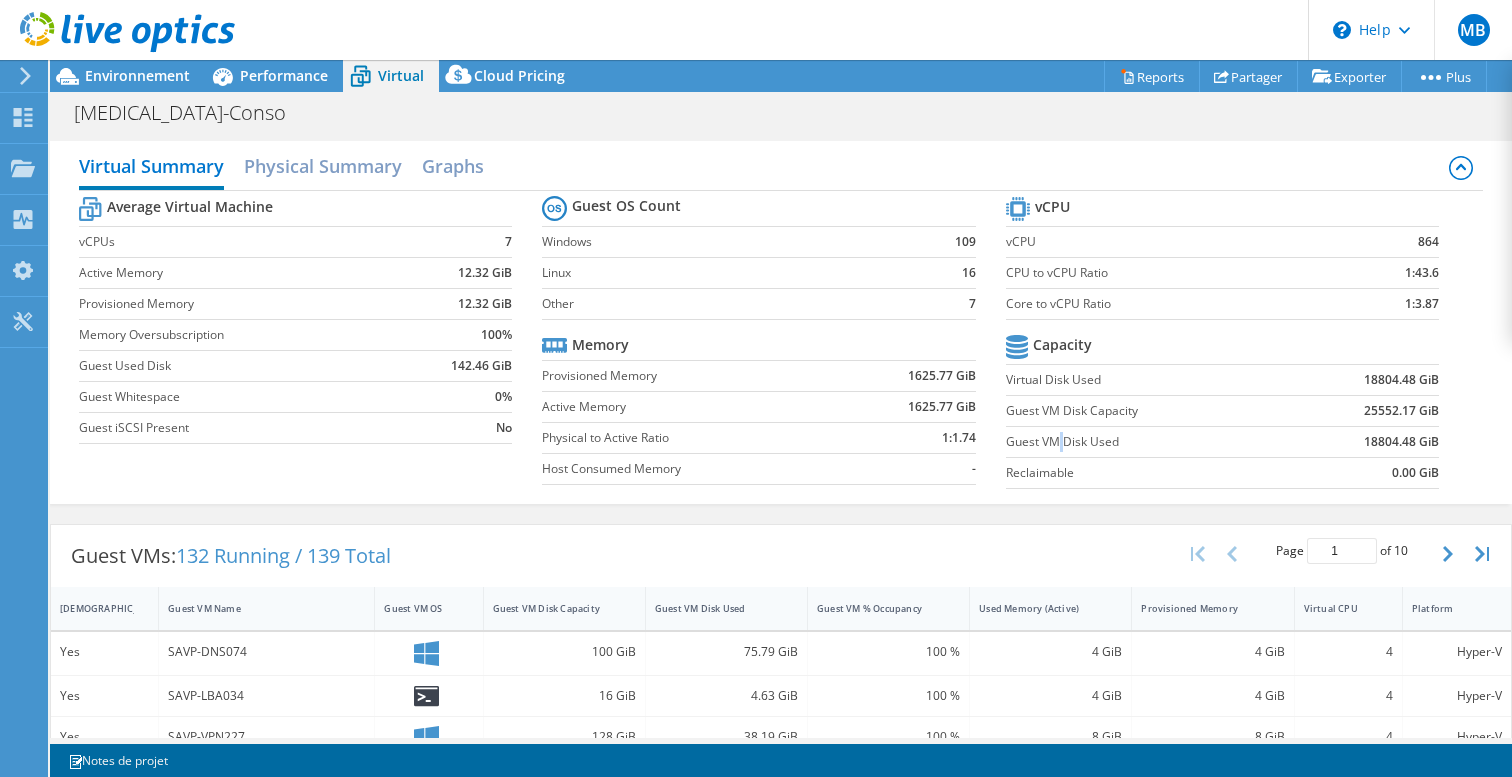 click on "Guest VM Disk Used" at bounding box center (1147, 442) 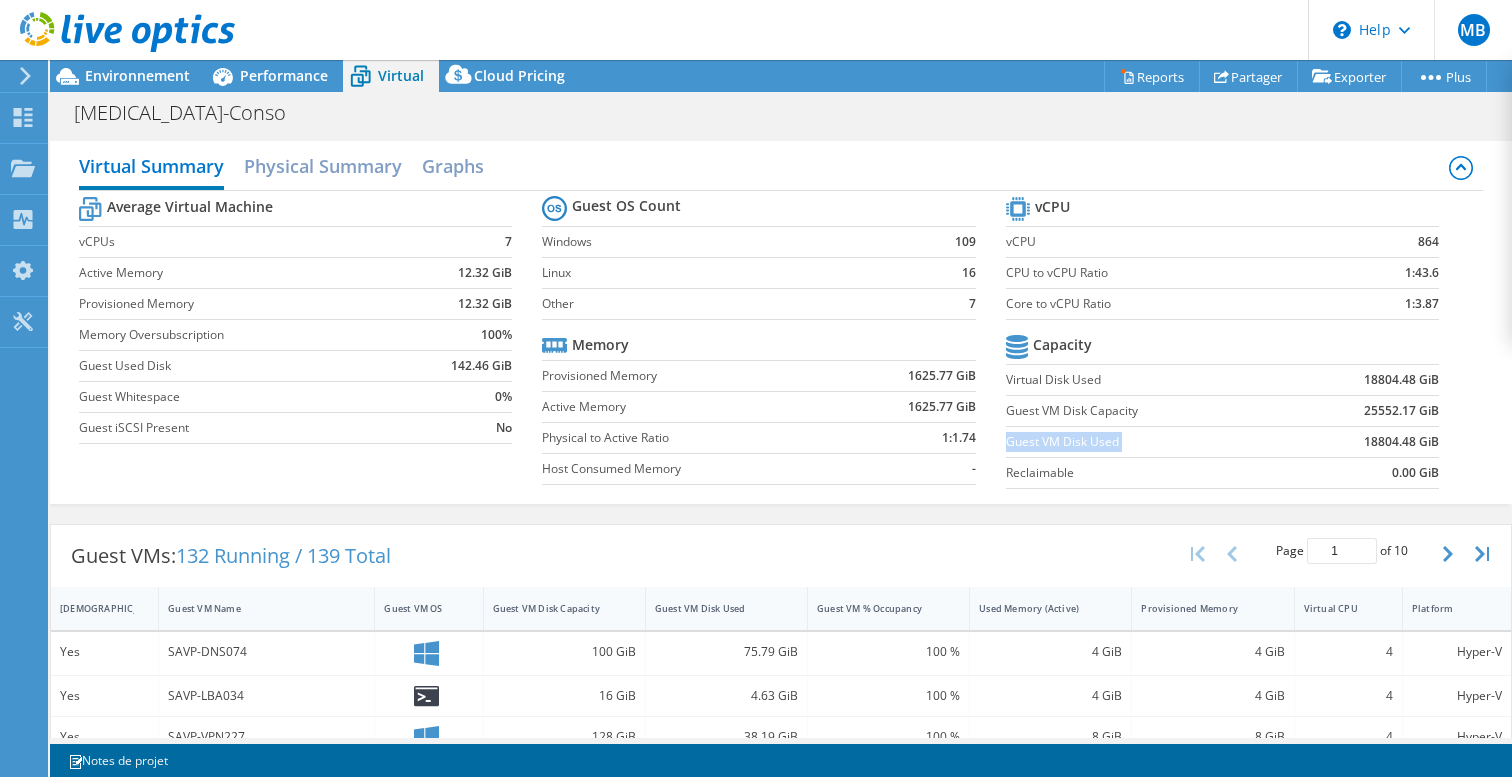 click on "Guest VM Disk Used" at bounding box center (1147, 442) 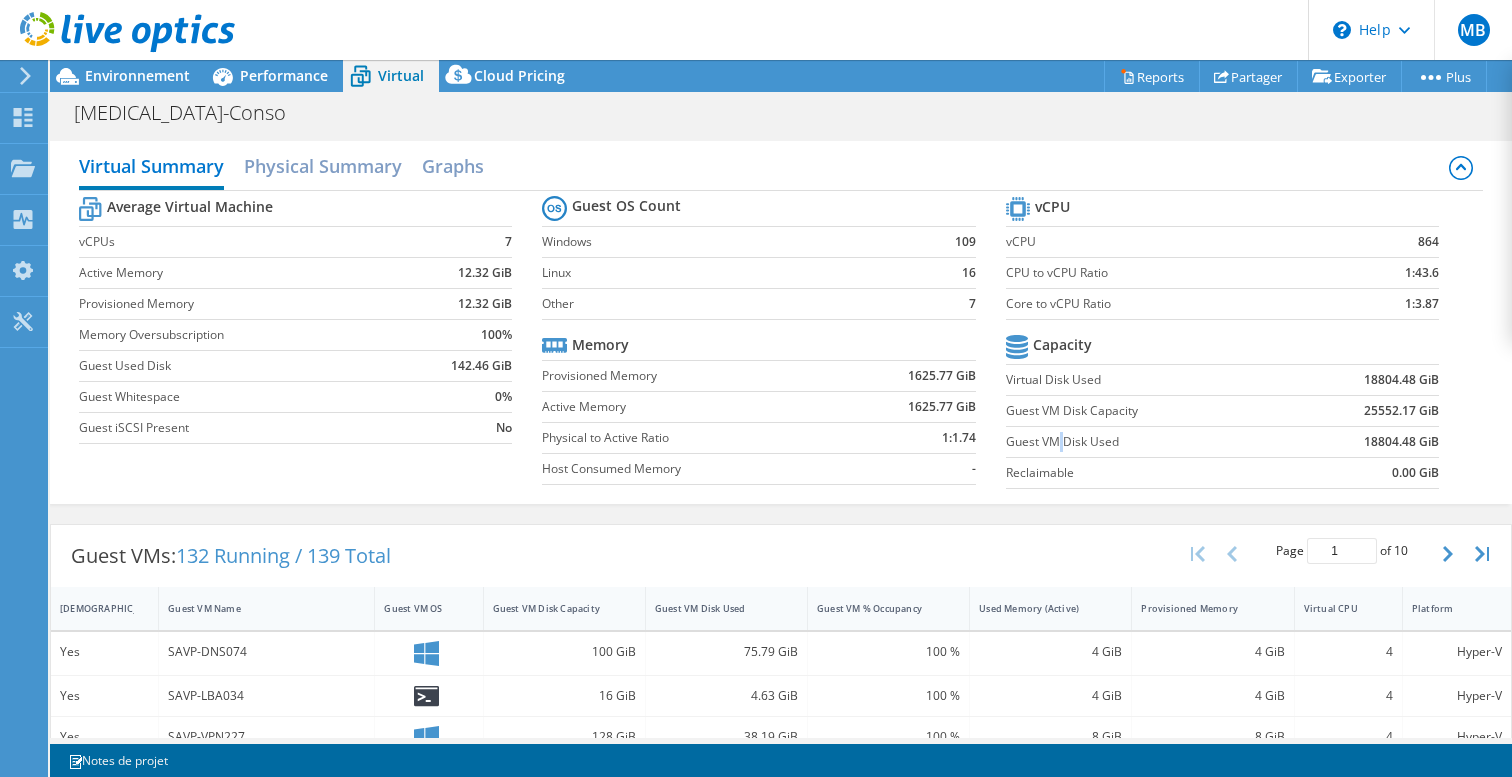 click on "Guest VM Disk Used" at bounding box center [1147, 442] 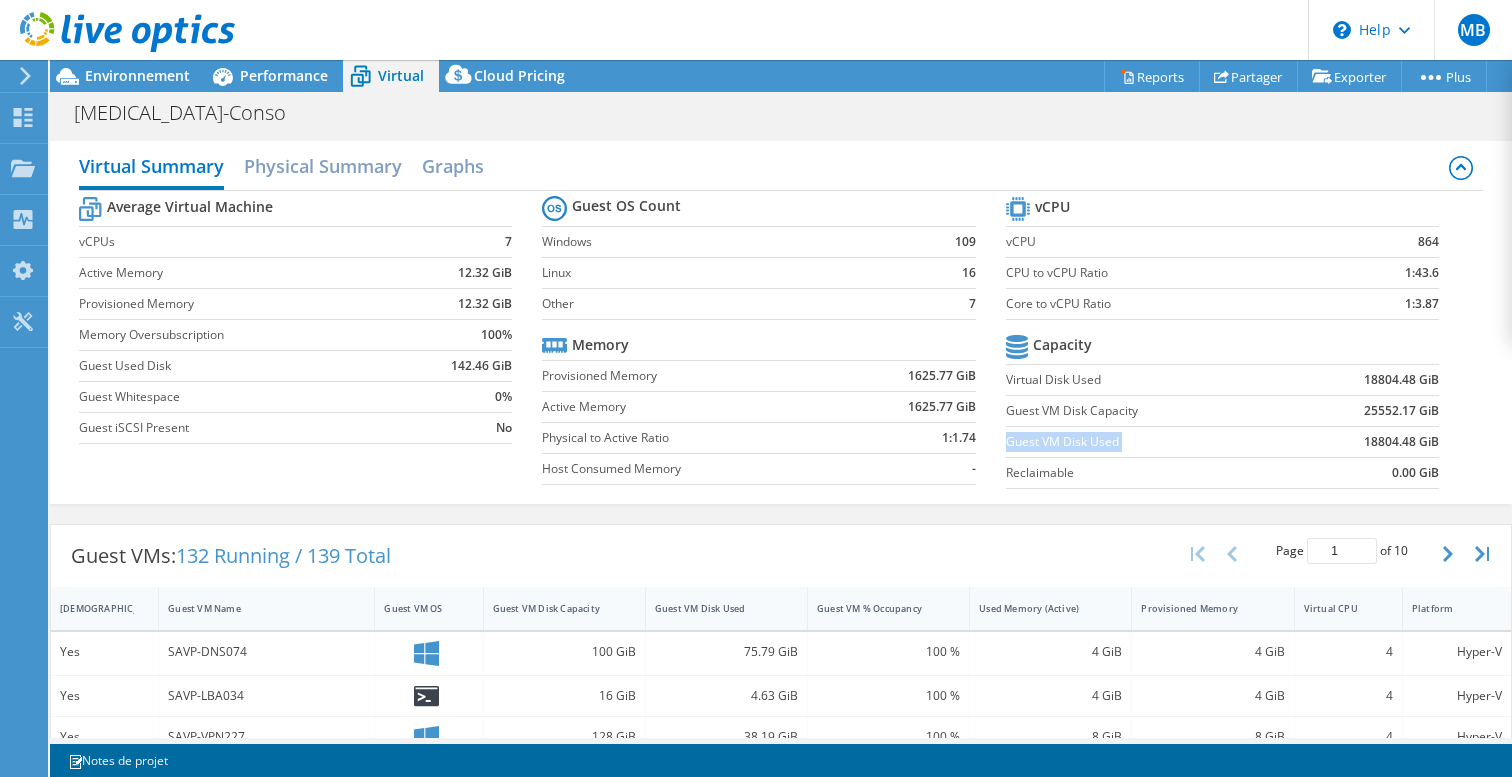 click on "Guest VM Disk Used" at bounding box center (1147, 442) 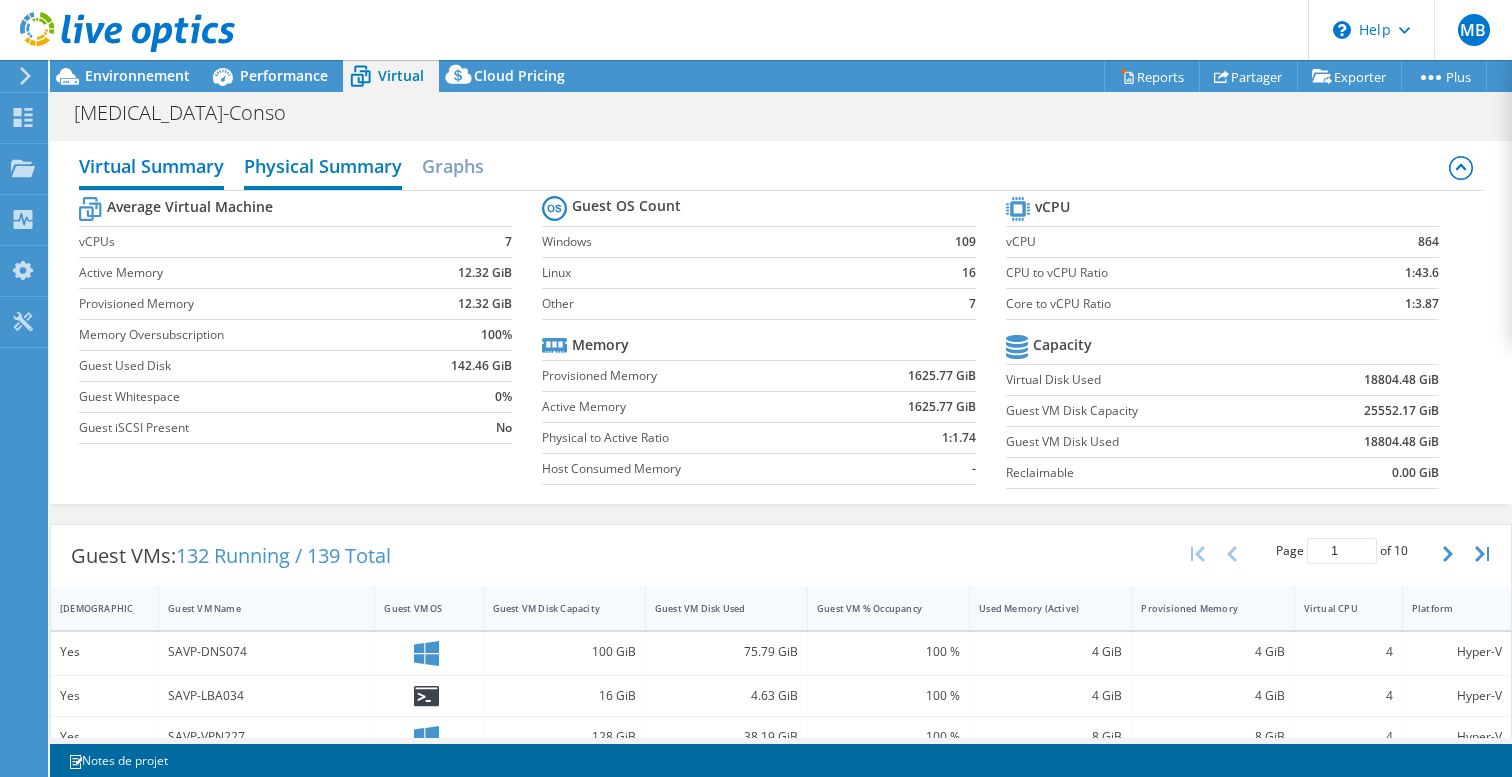 click on "Physical Summary" at bounding box center (323, 168) 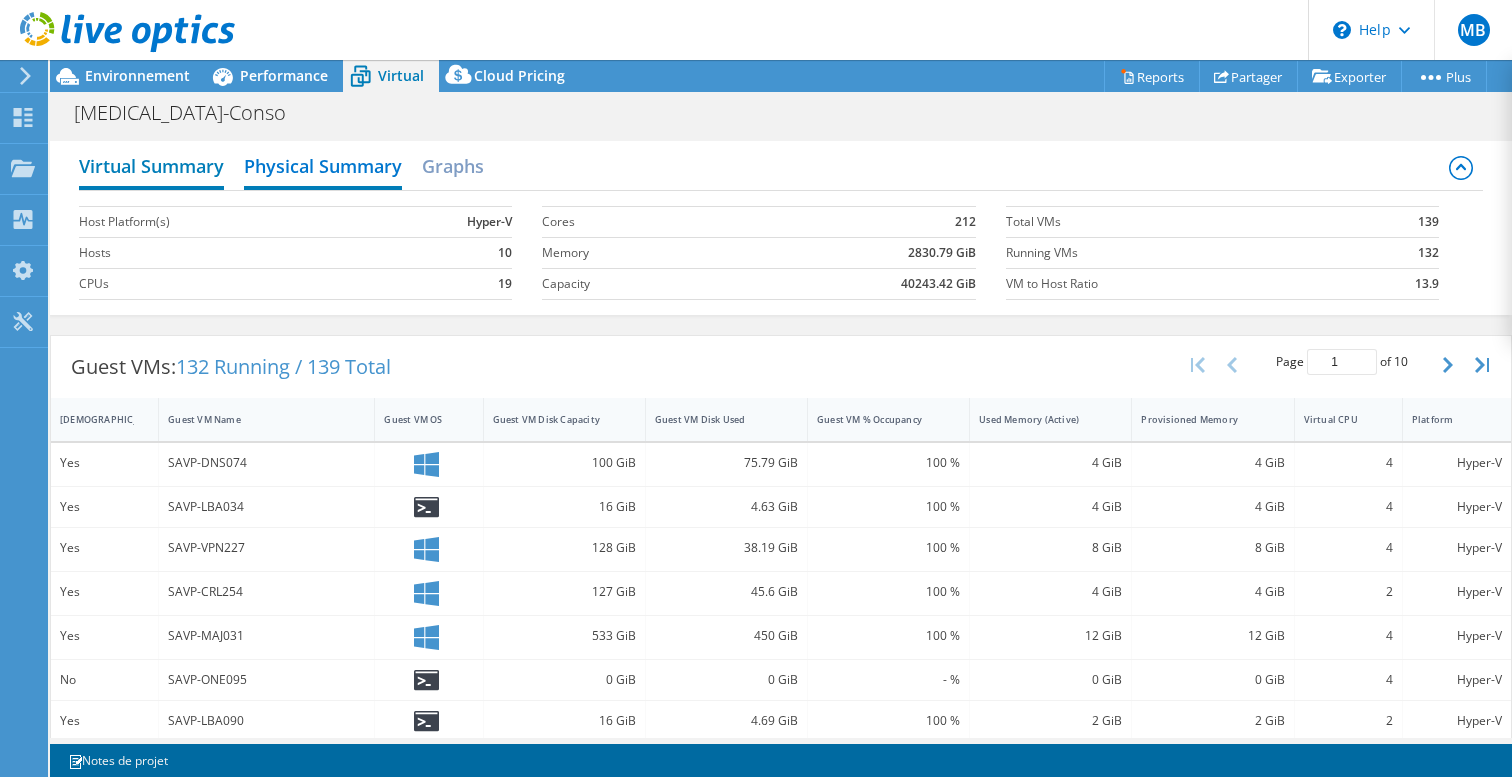 click on "Virtual Summary" at bounding box center [151, 168] 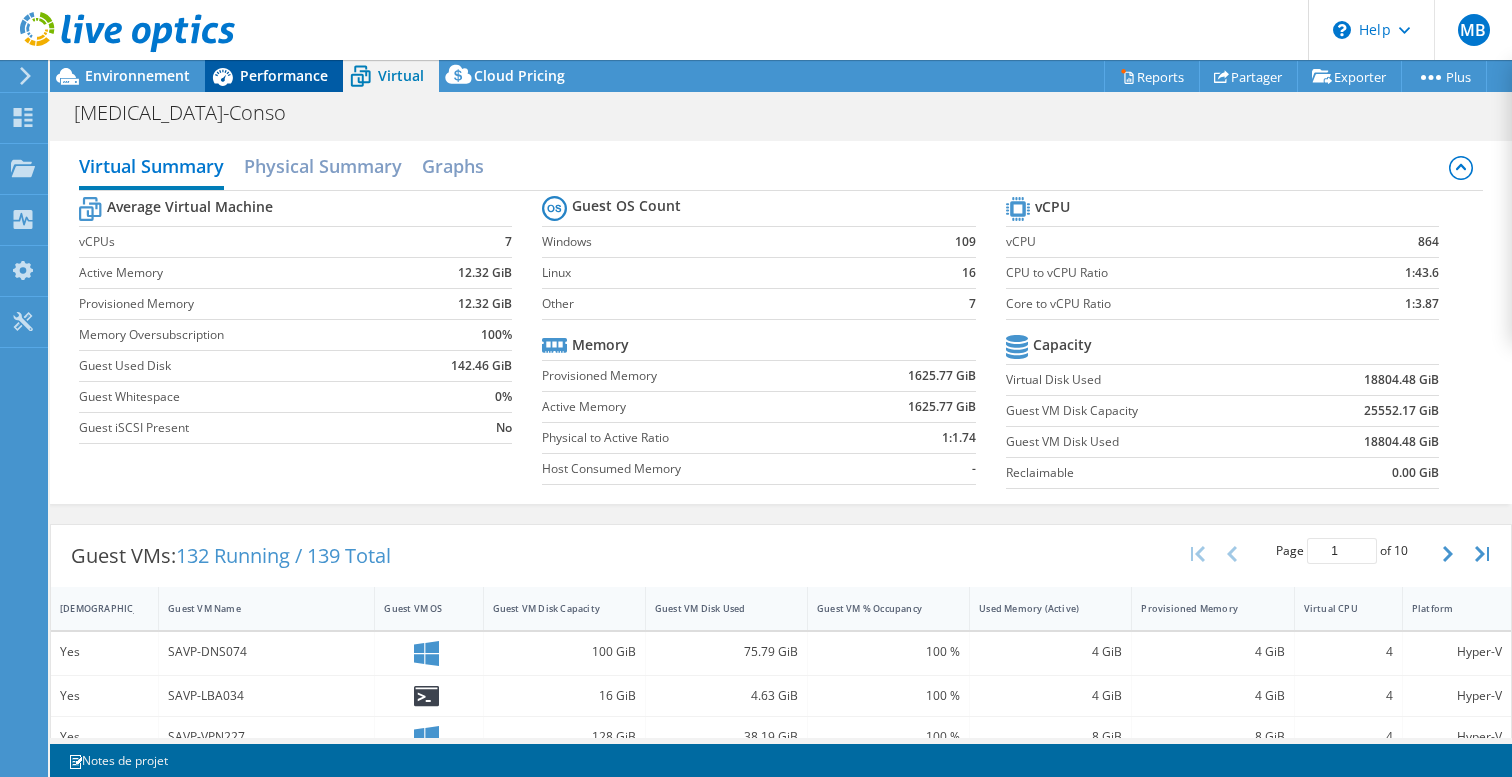 click on "Performance" at bounding box center [284, 75] 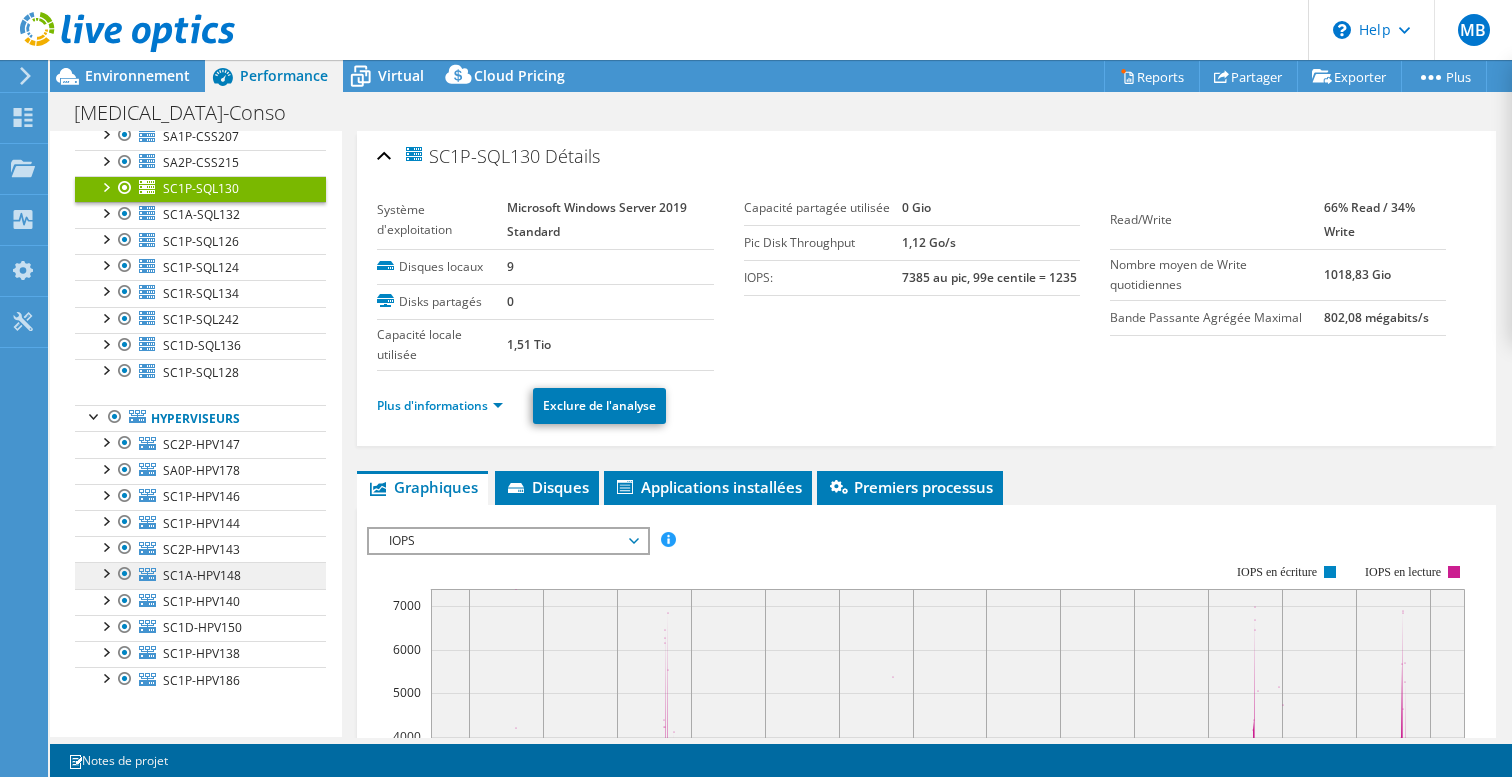 scroll, scrollTop: 486, scrollLeft: 0, axis: vertical 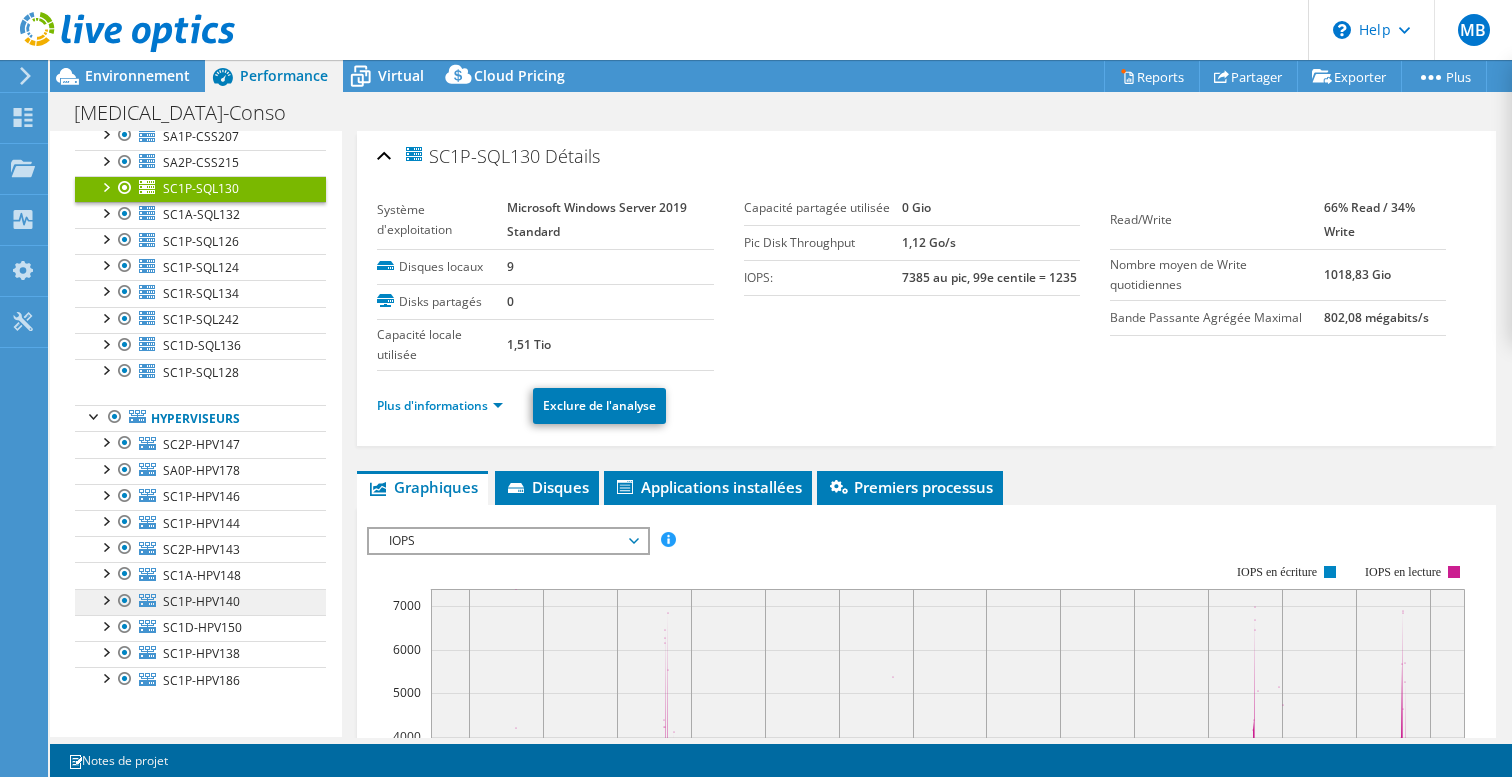 click on "SC1P-HPV140" at bounding box center [201, 601] 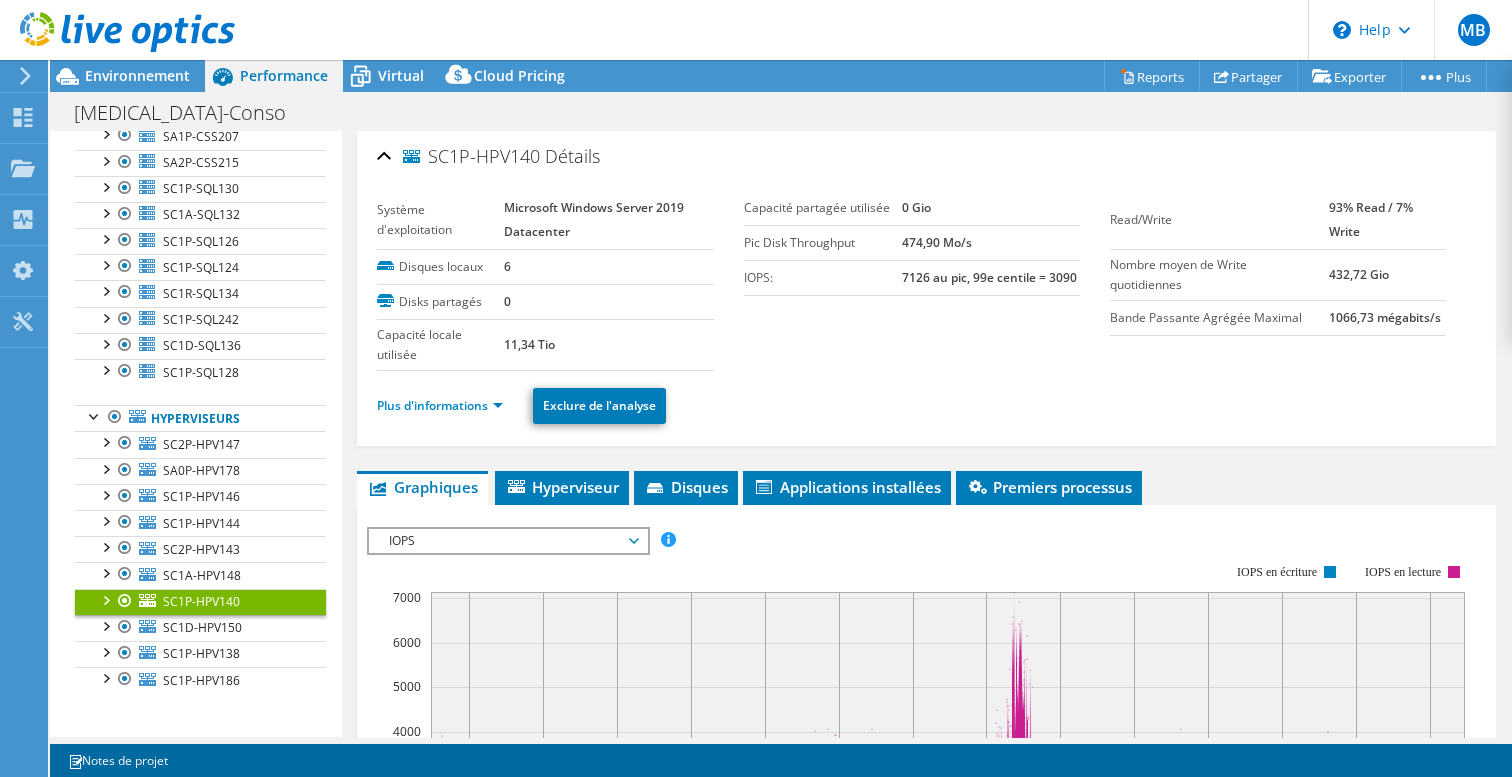 click at bounding box center [105, 599] 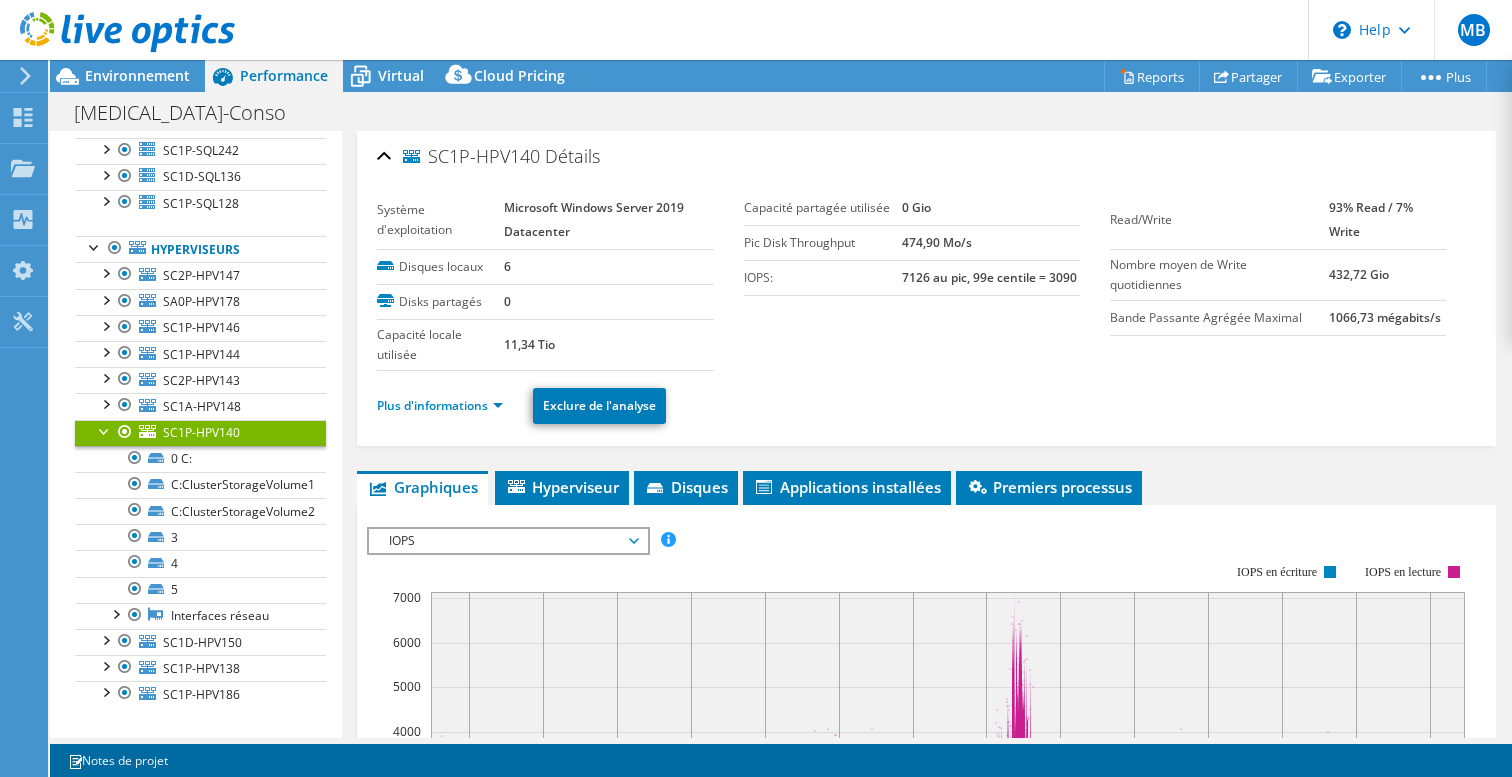 scroll, scrollTop: 667, scrollLeft: 0, axis: vertical 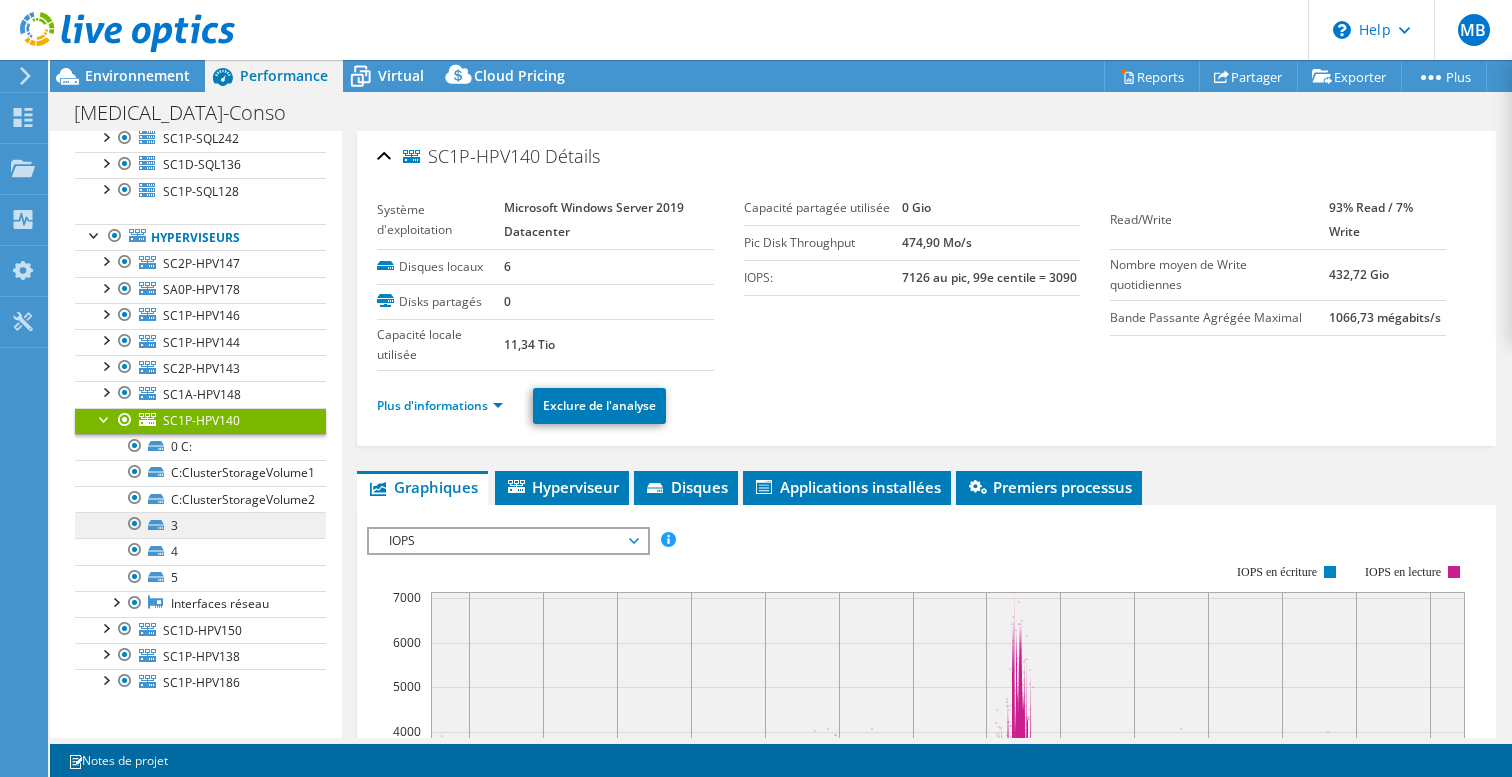 click on "3" at bounding box center [200, 525] 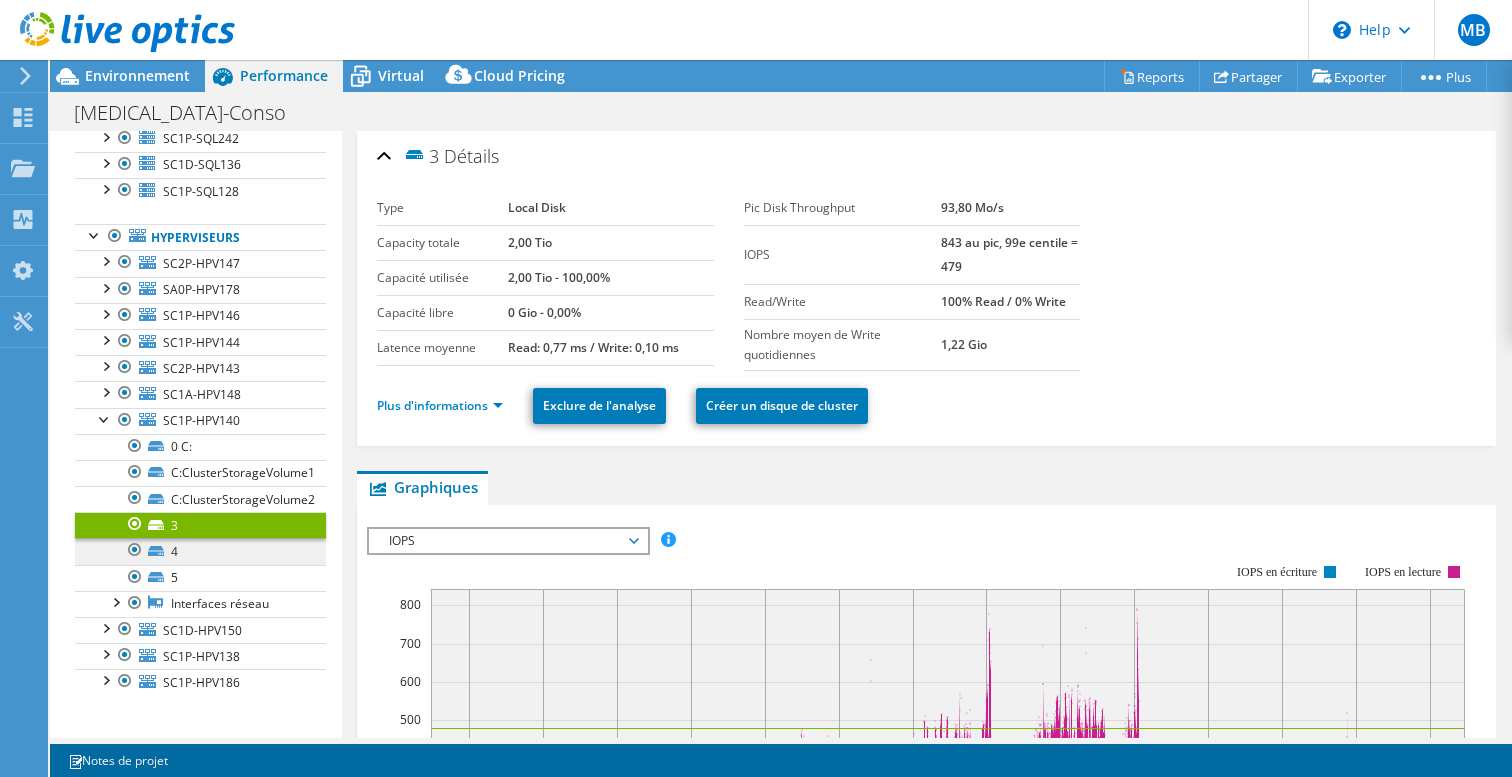 click on "4" at bounding box center [200, 551] 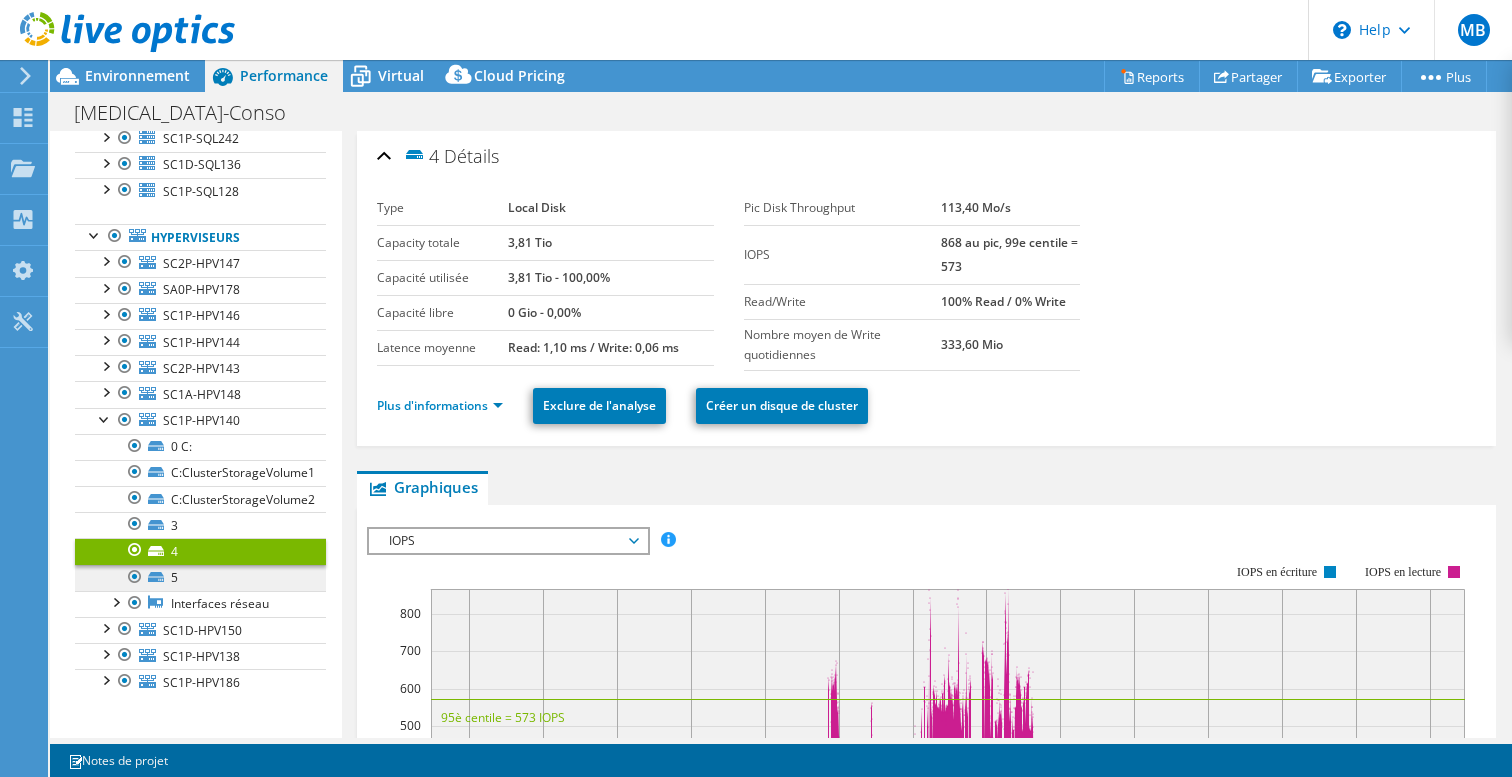 click on "5" at bounding box center [200, 578] 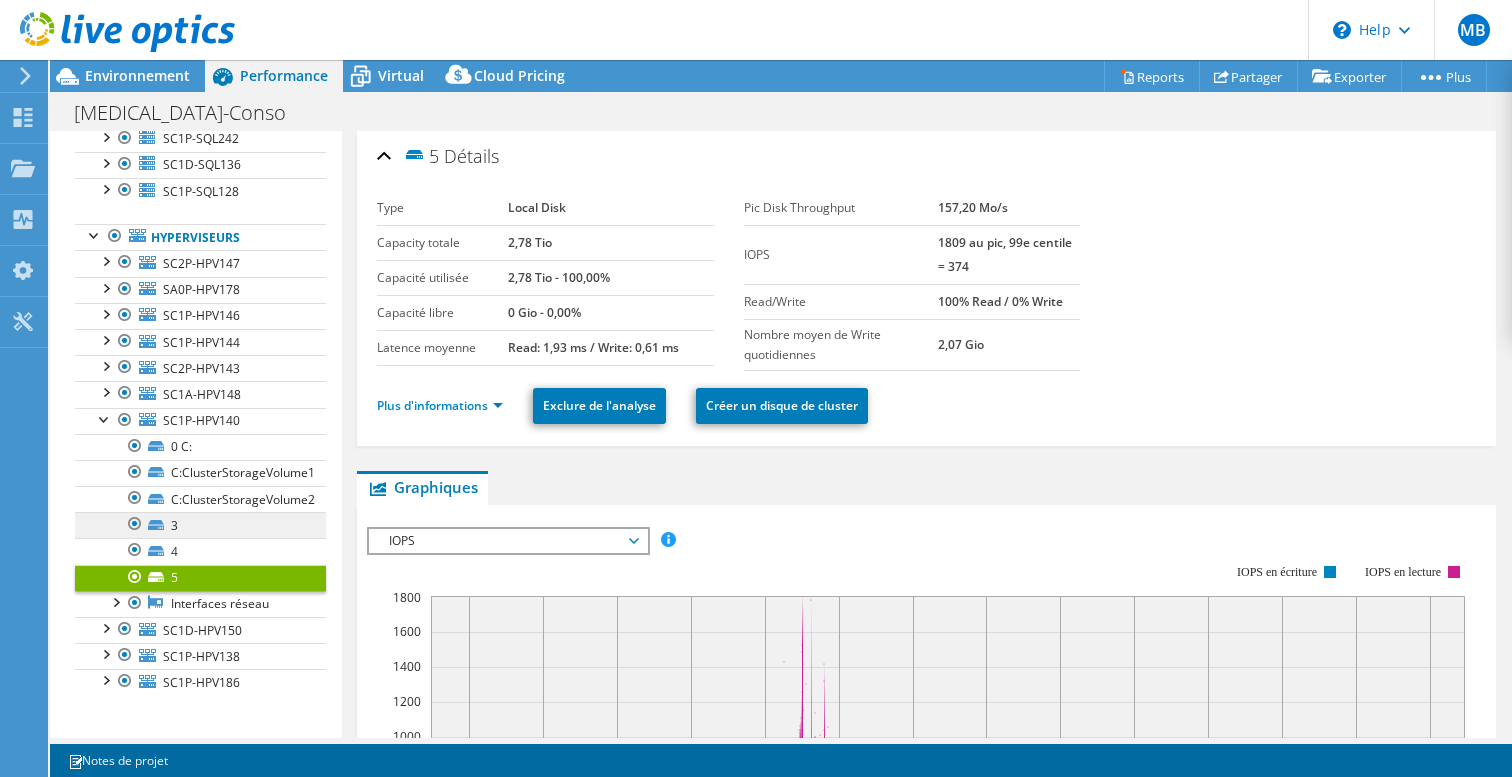click on "3" at bounding box center [200, 525] 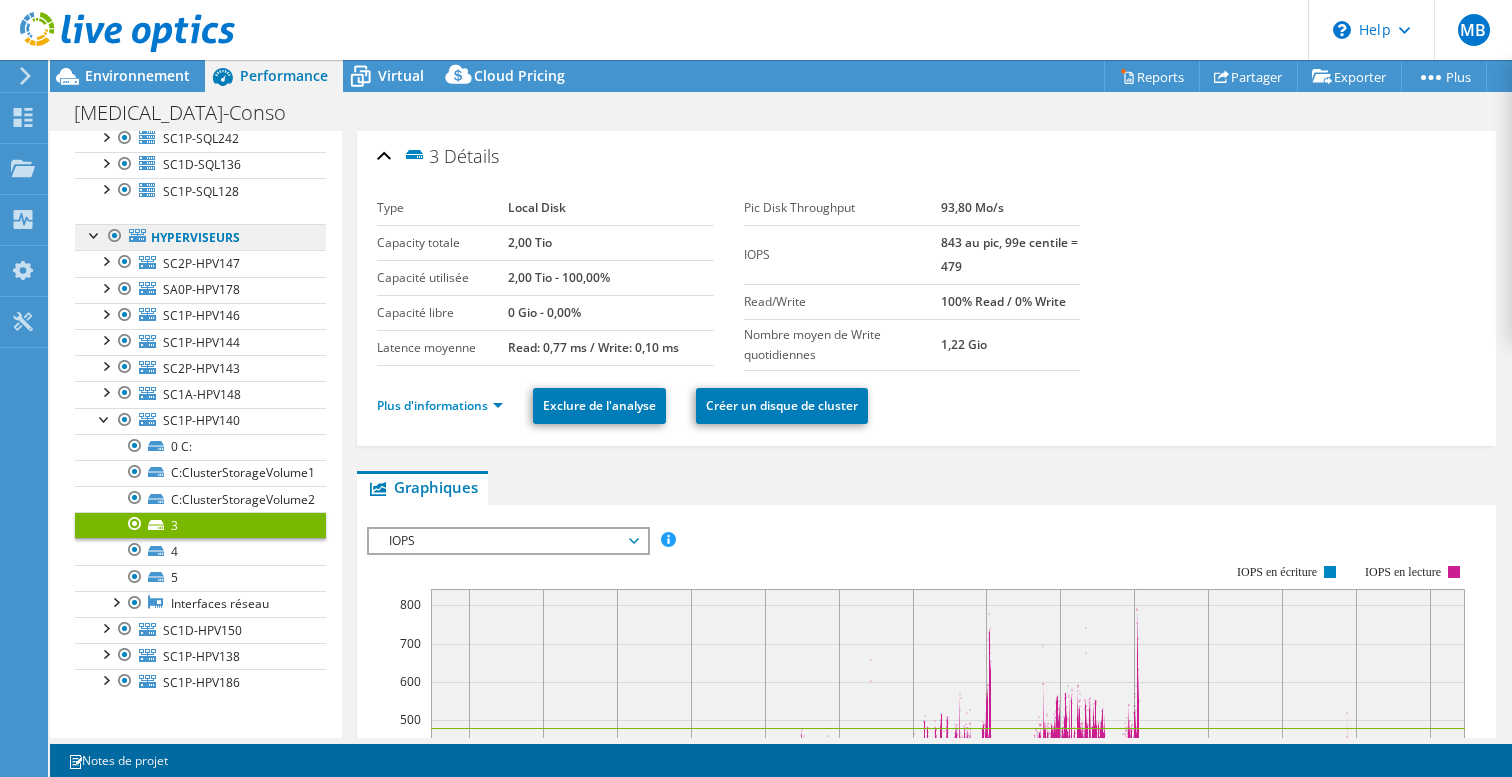 click on "Hyperviseurs" at bounding box center (200, 237) 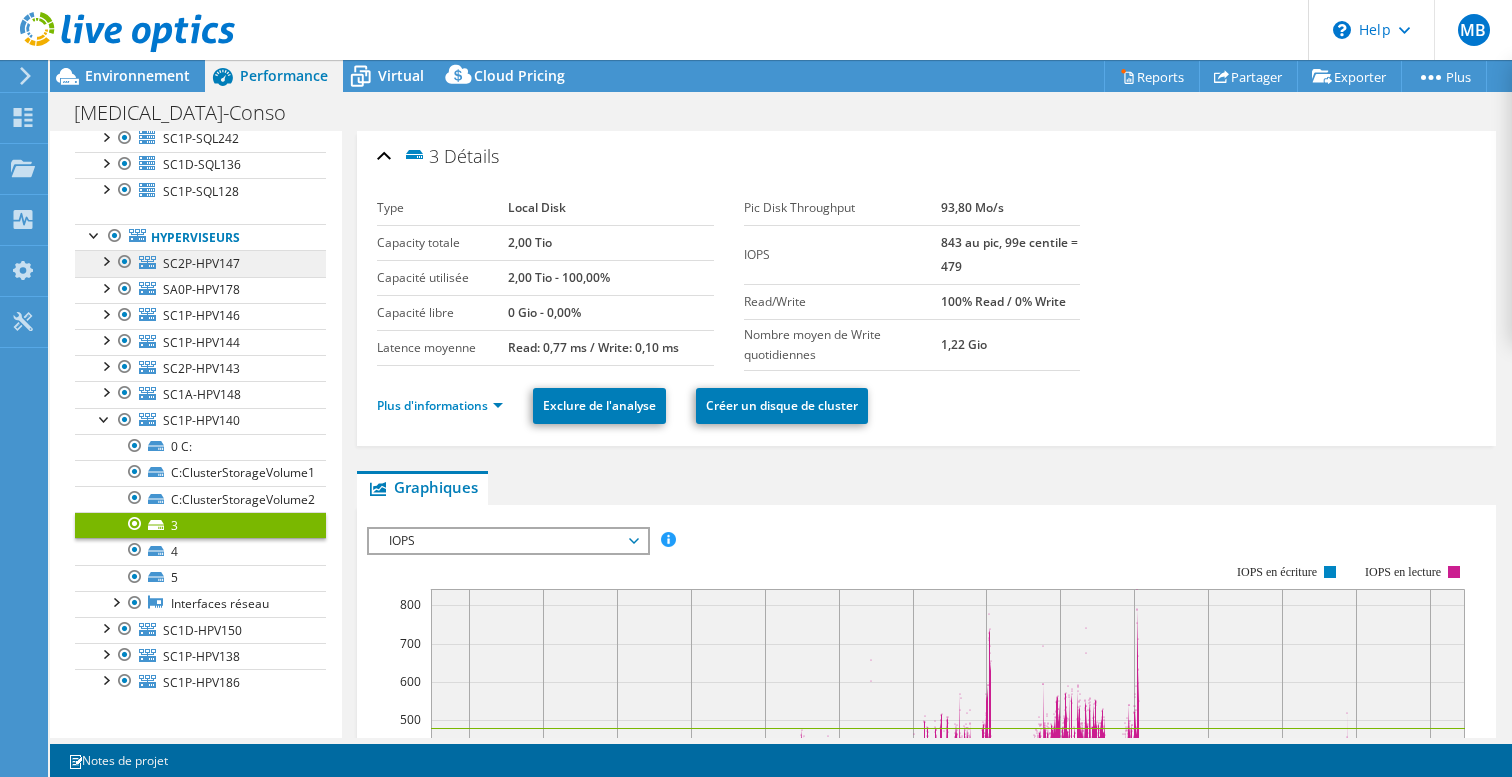 click on "SC2P-HPV147" at bounding box center [201, 263] 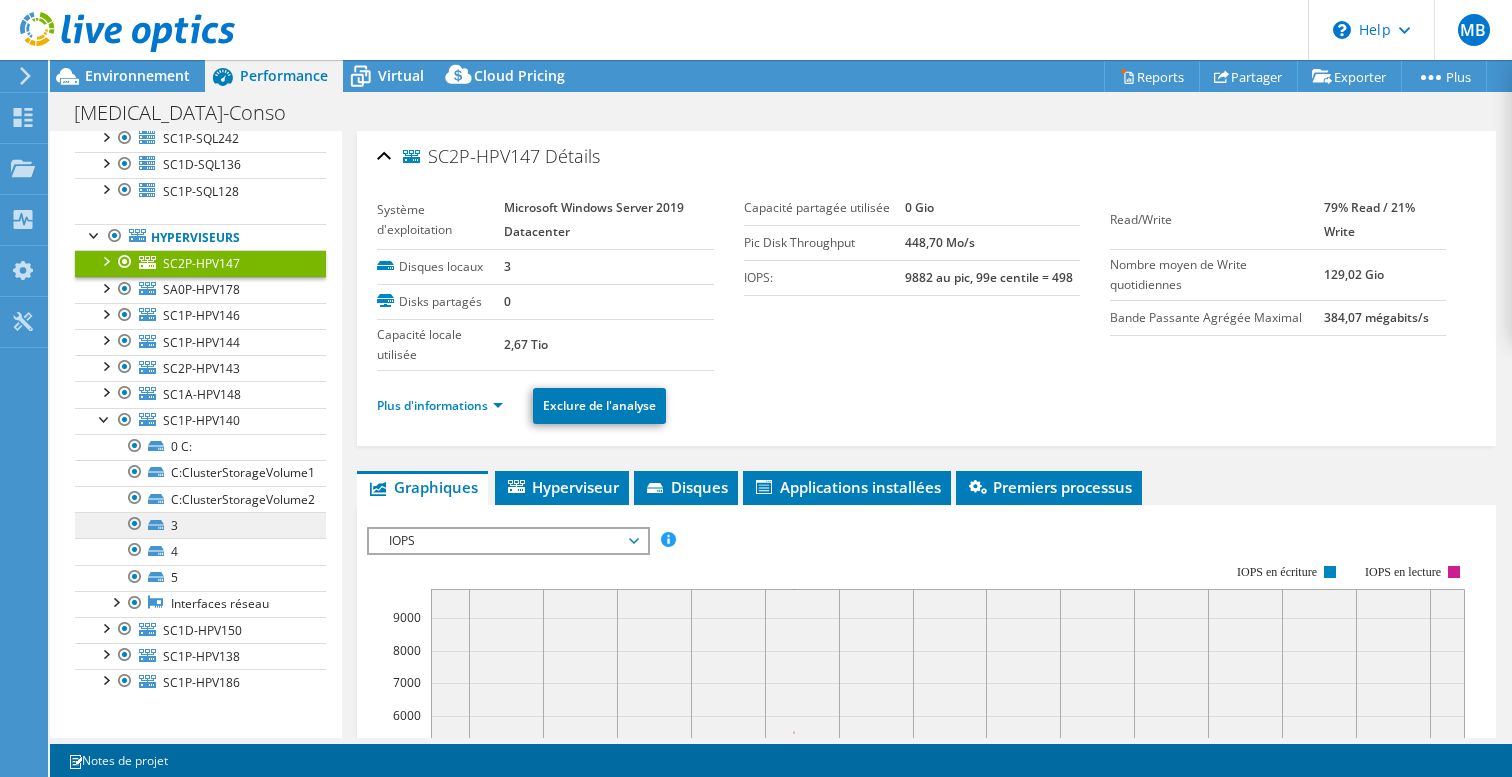 click on "3" at bounding box center [200, 525] 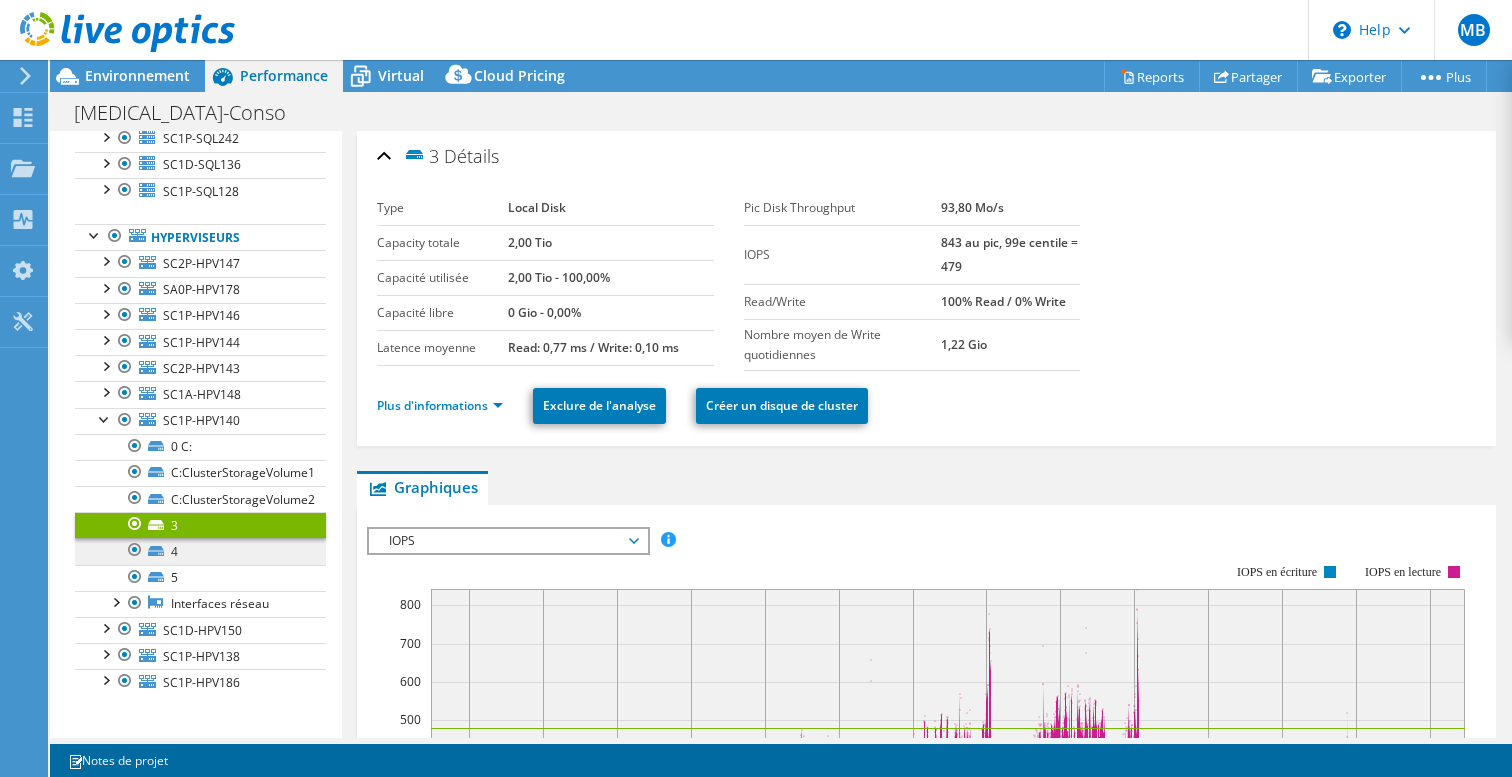 click on "4" at bounding box center [200, 551] 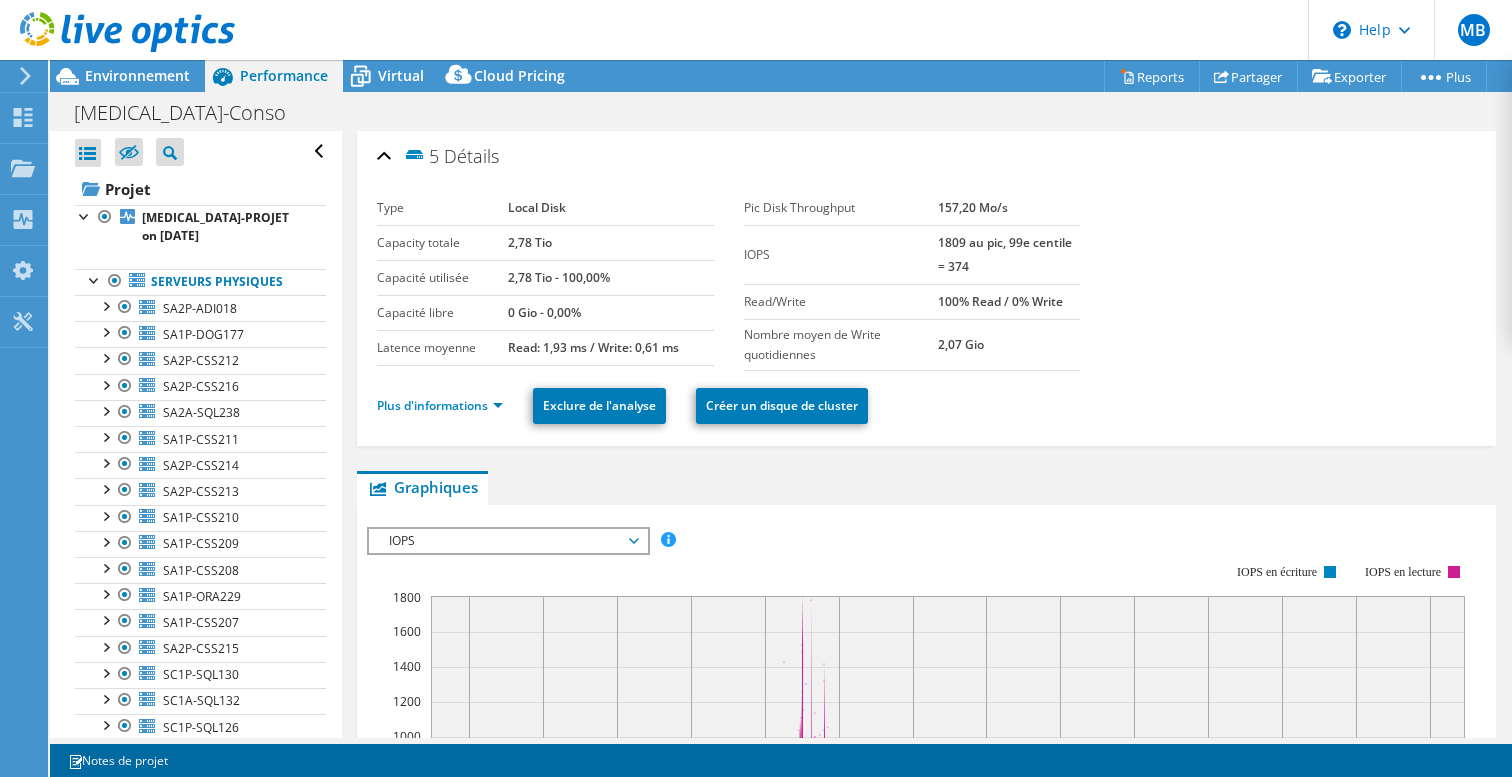 select on "USD" 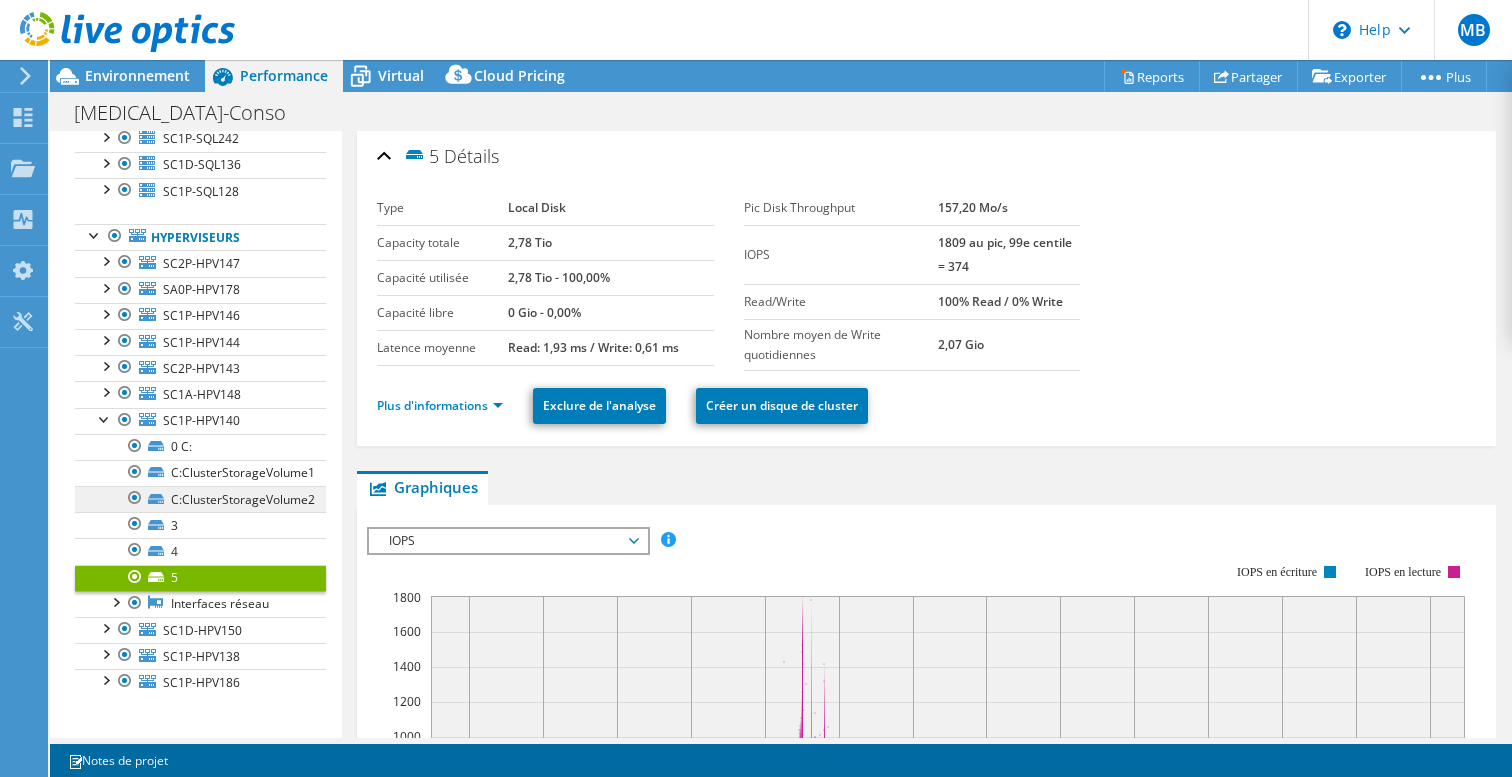 click on "C:ClusterStorageVolume2" at bounding box center (200, 499) 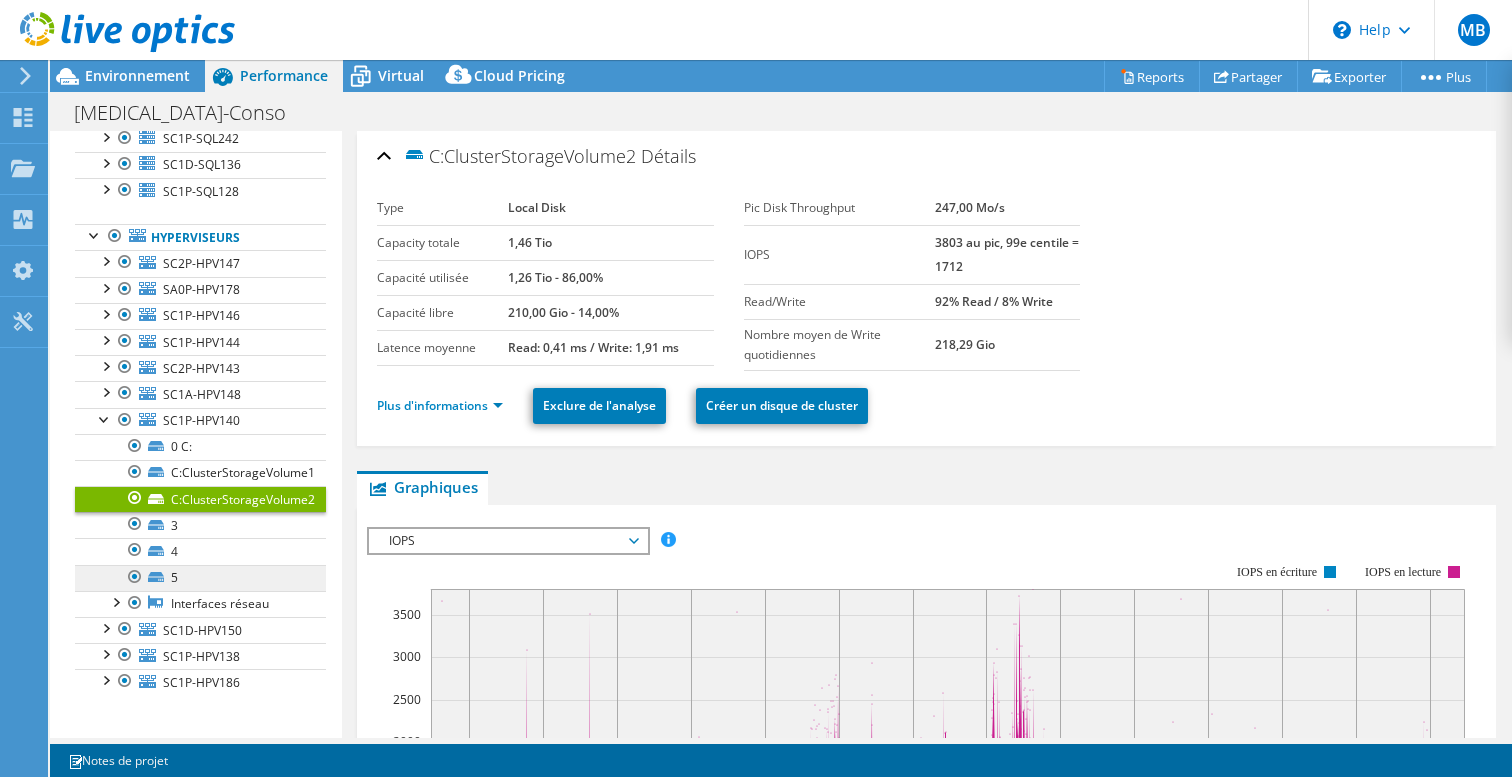 click on "5" at bounding box center (200, 578) 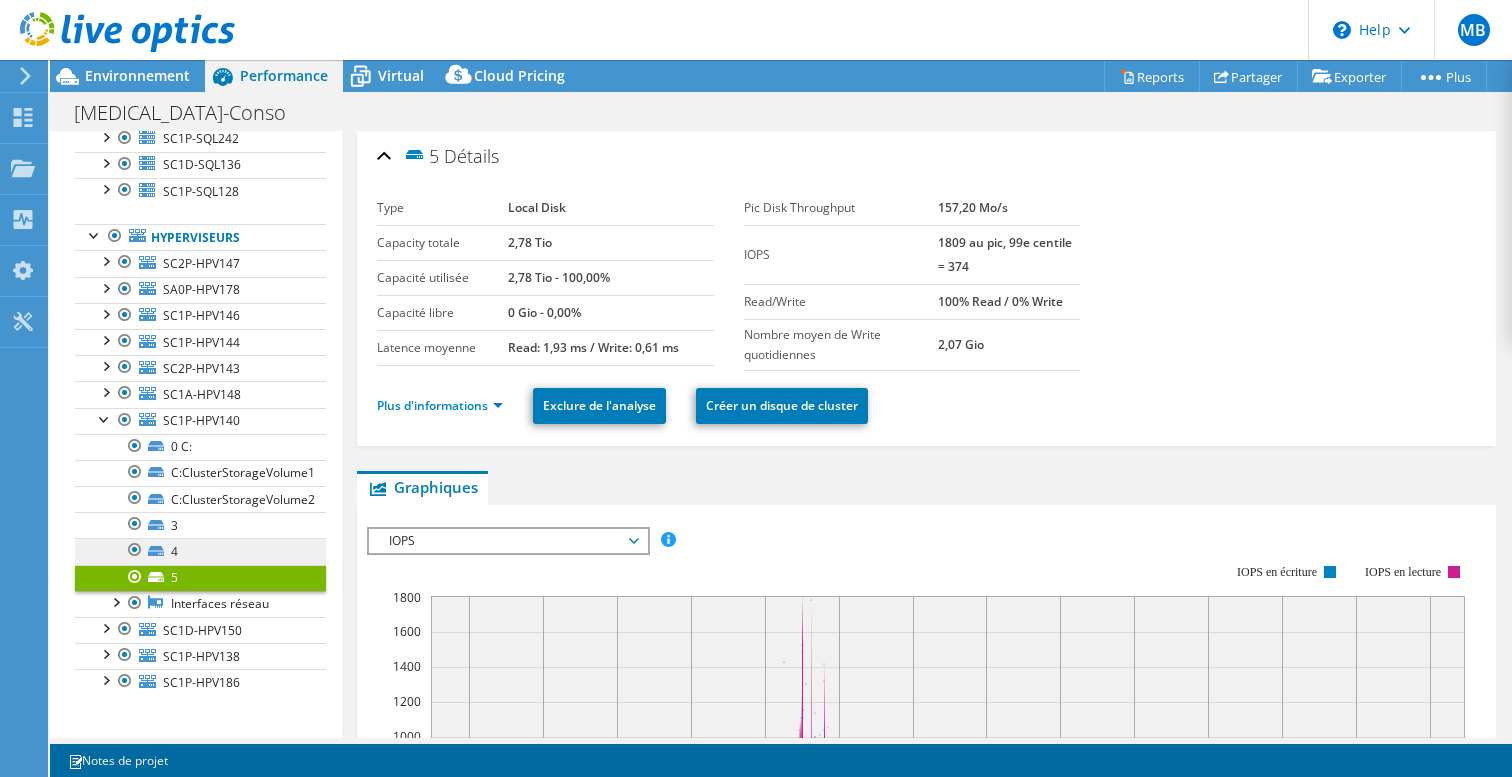 click on "4" at bounding box center (200, 551) 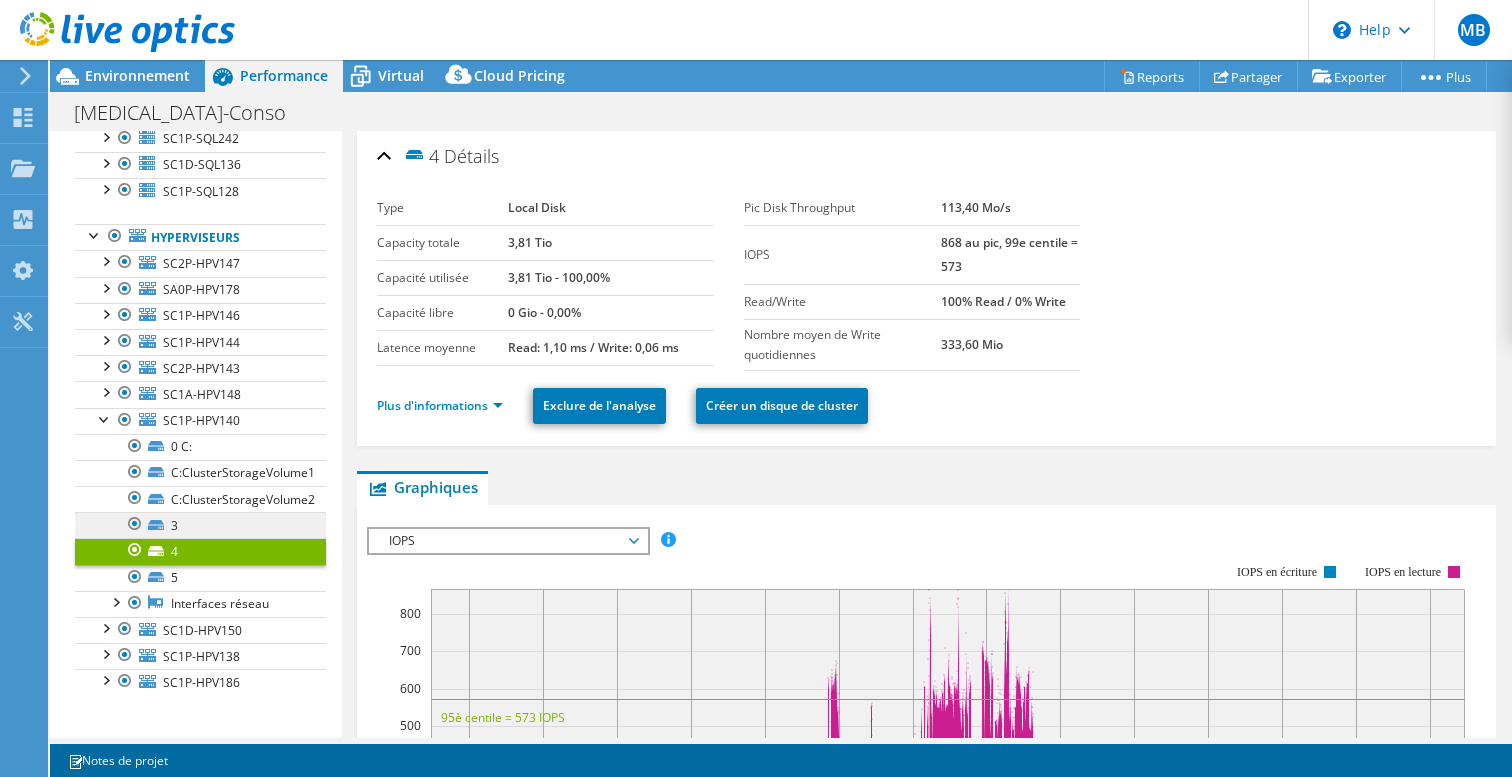 click on "3" at bounding box center [200, 525] 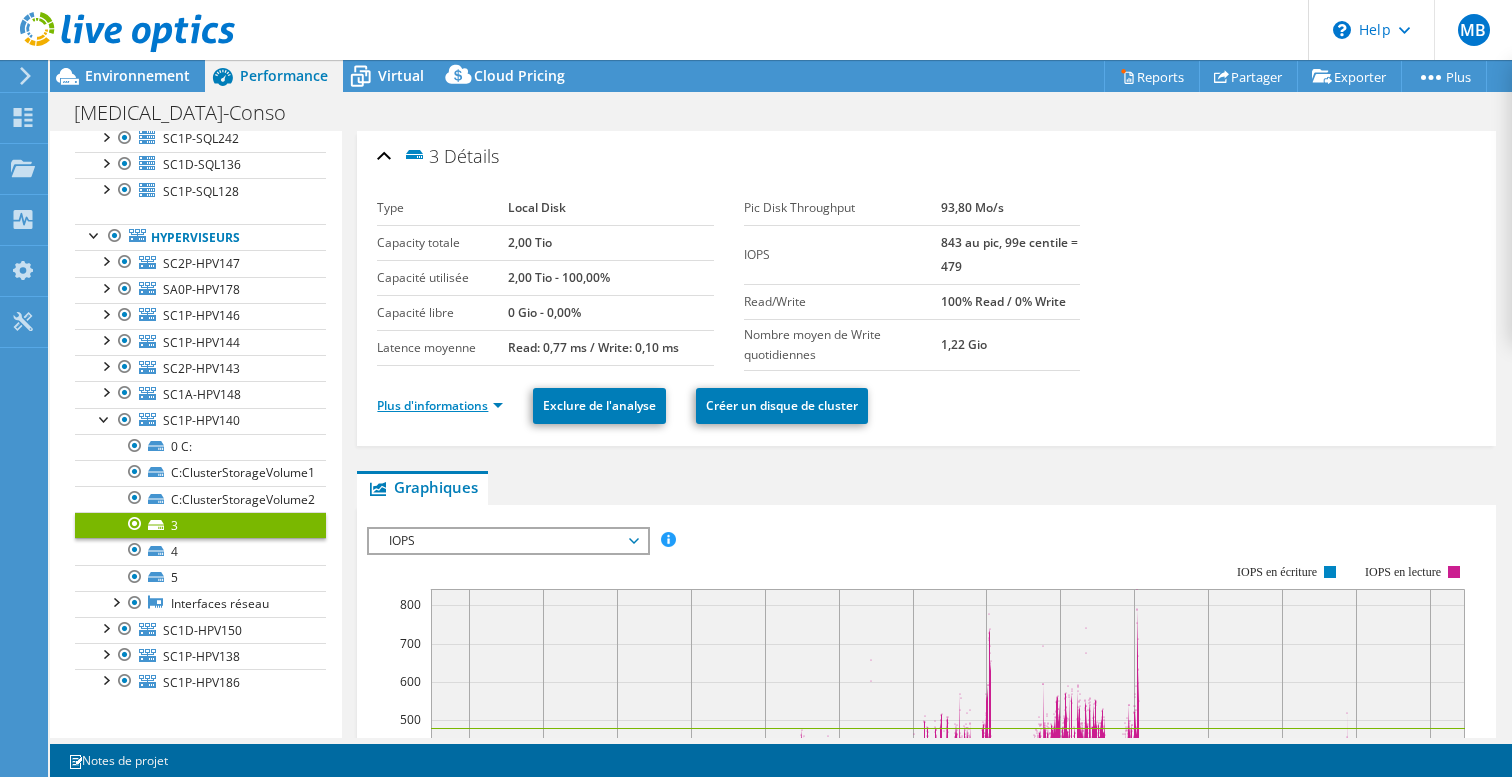 click on "Plus d'informations" at bounding box center (440, 405) 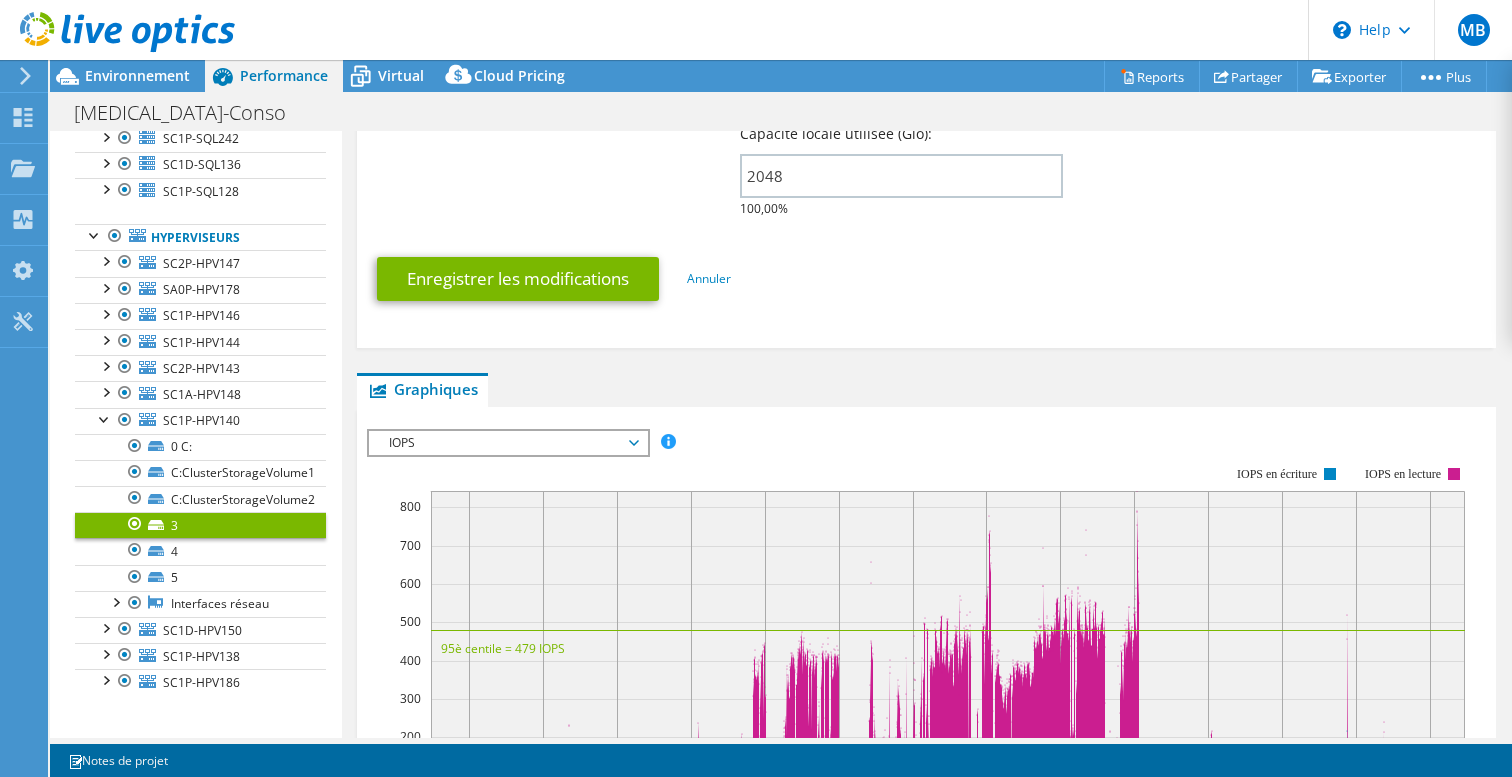 scroll, scrollTop: 549, scrollLeft: 0, axis: vertical 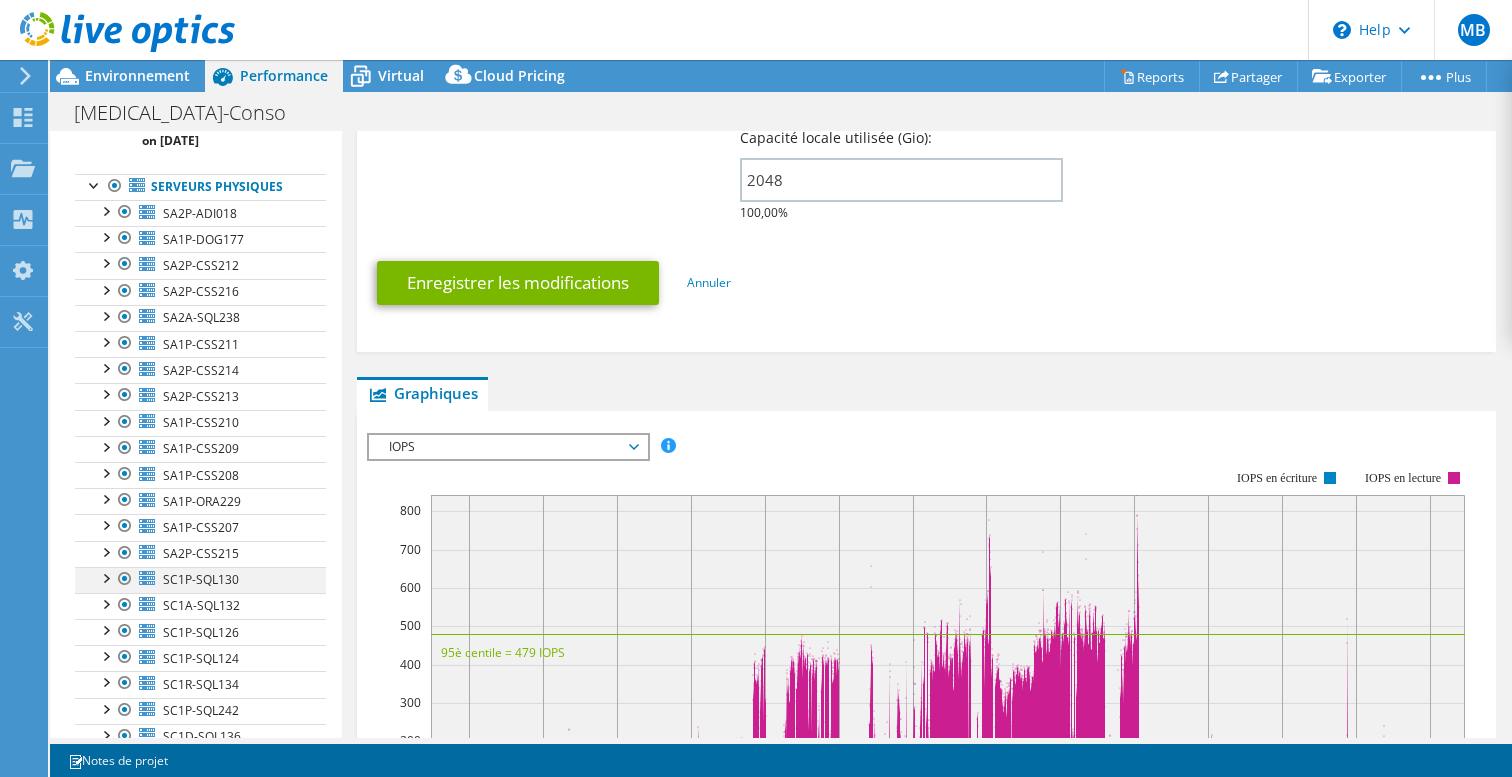 click at bounding box center [105, 577] 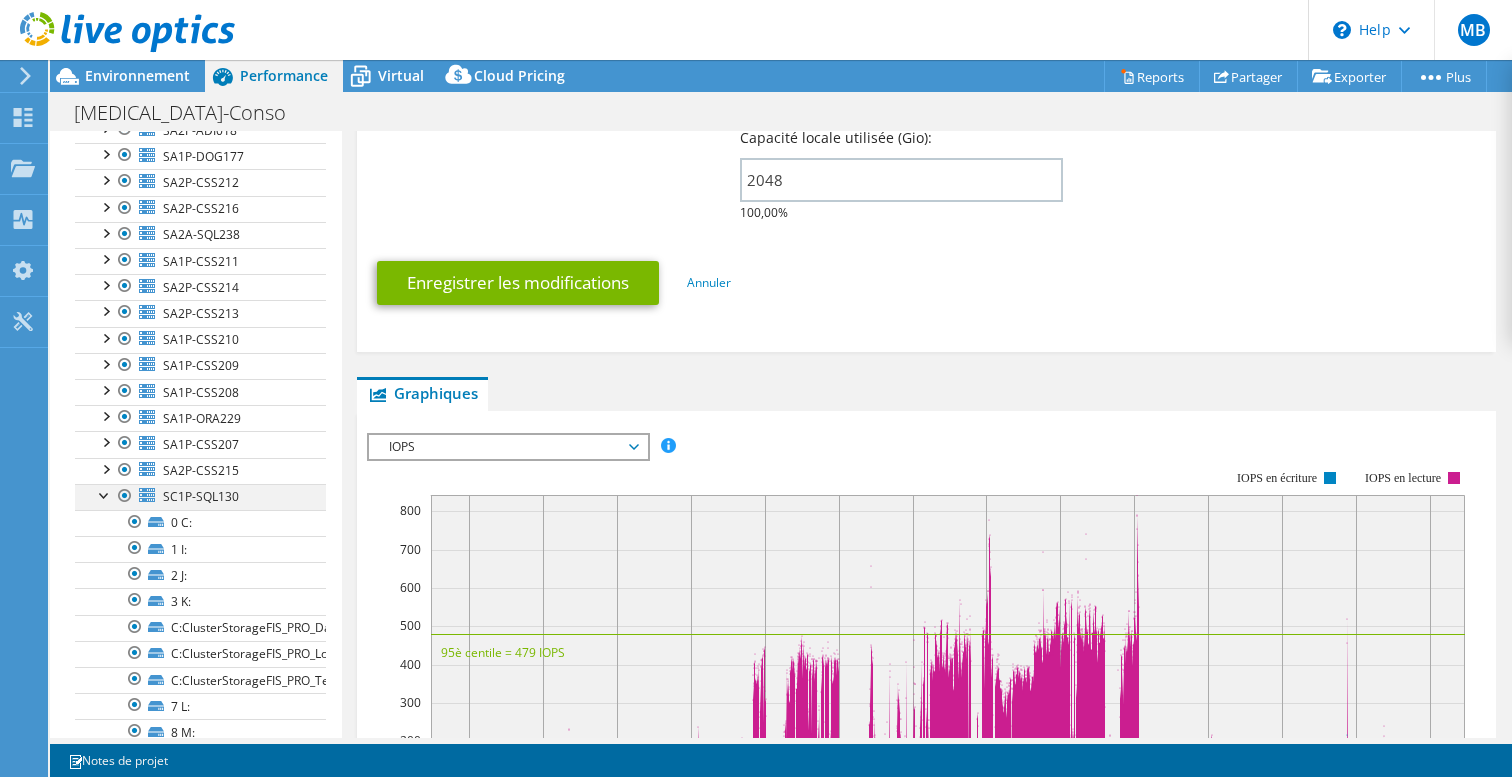 scroll, scrollTop: 172, scrollLeft: 0, axis: vertical 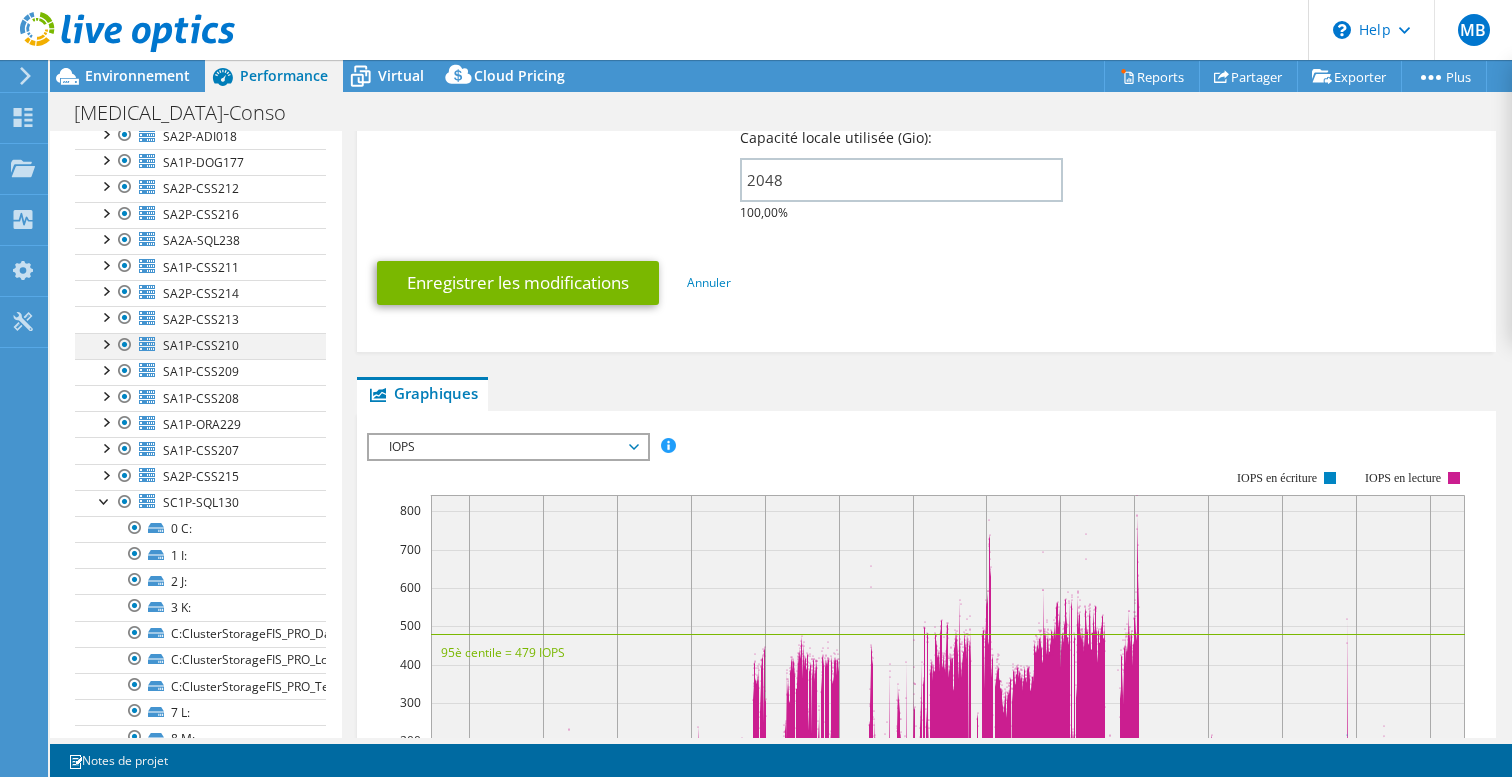 click at bounding box center [105, 343] 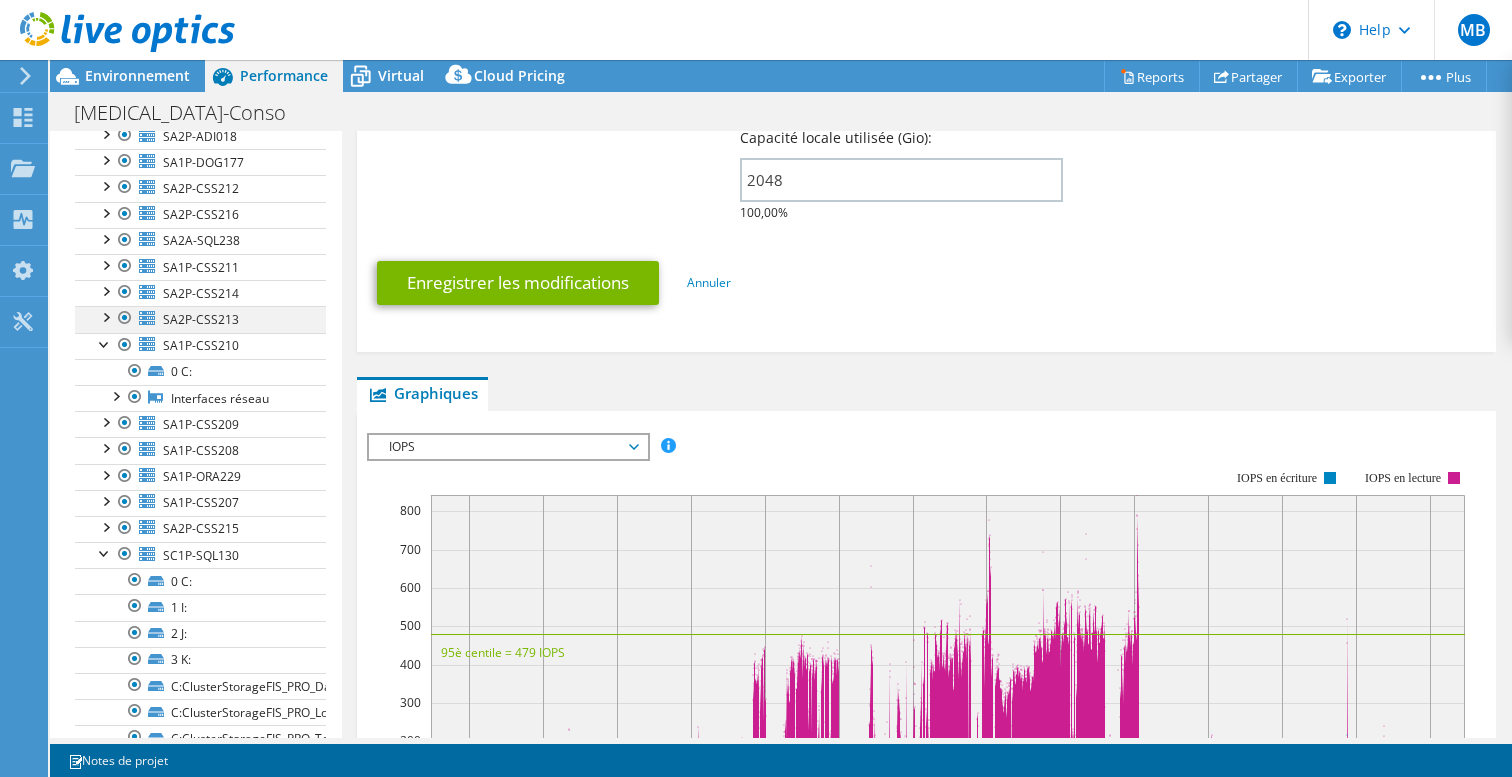 click at bounding box center [105, 316] 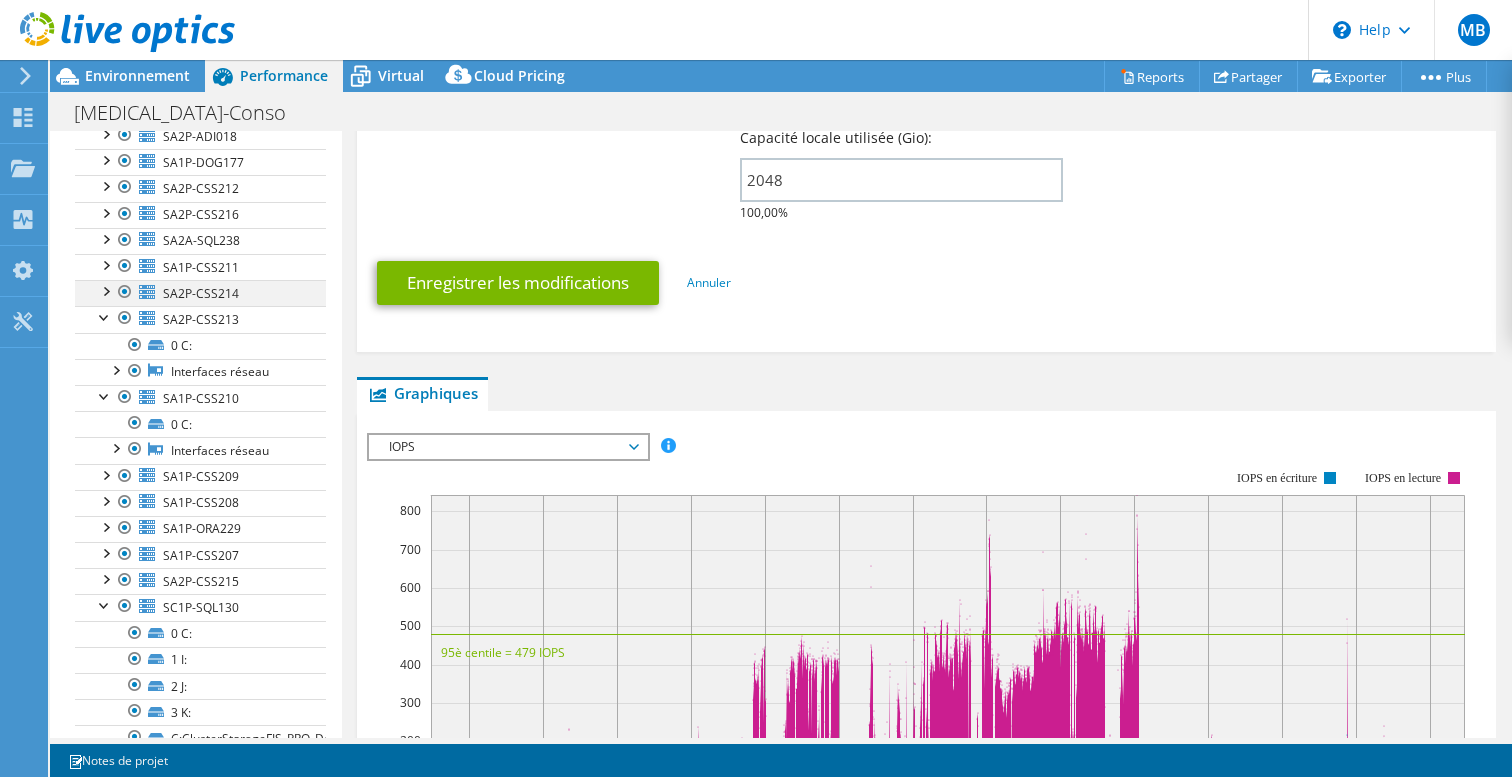 click at bounding box center [105, 290] 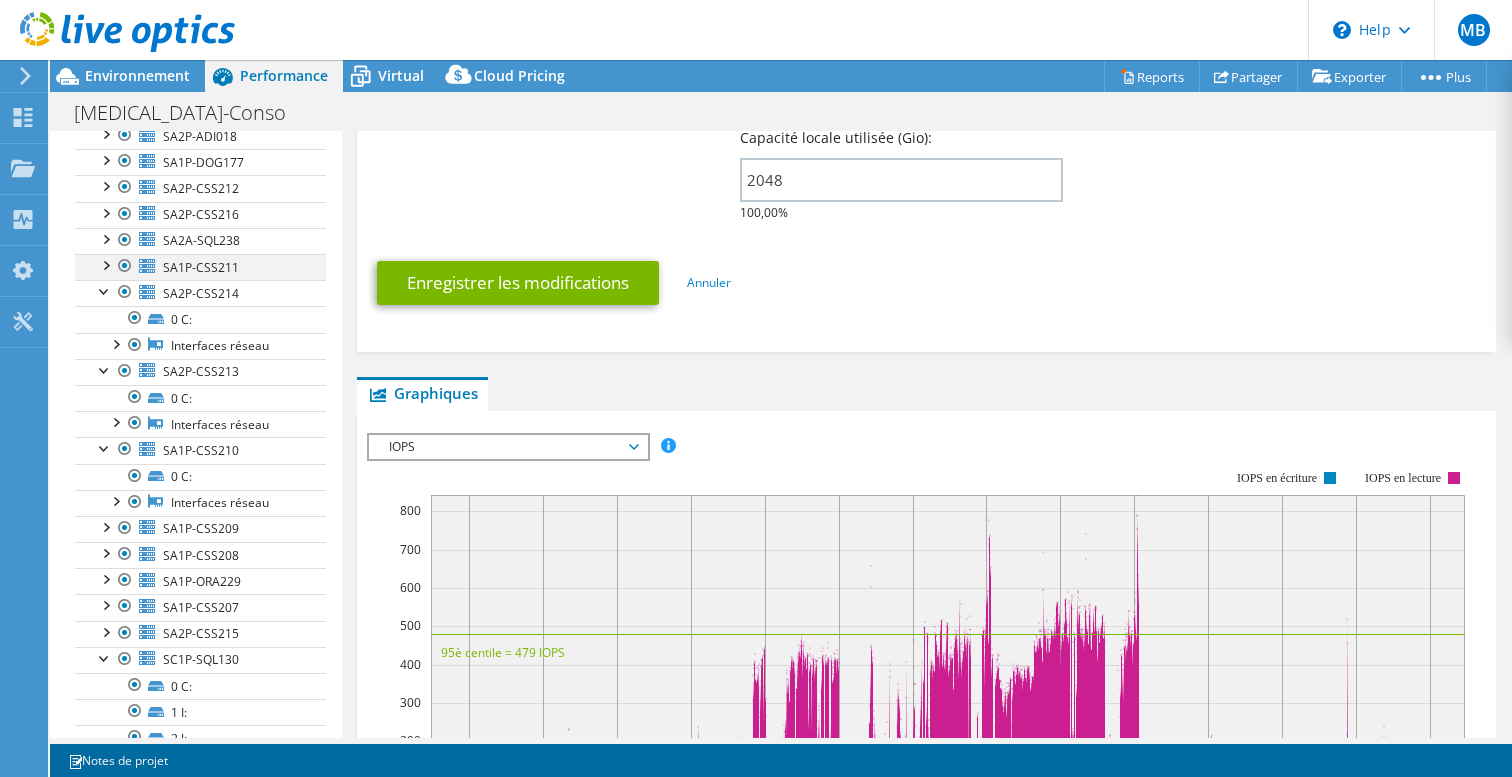 click at bounding box center [105, 264] 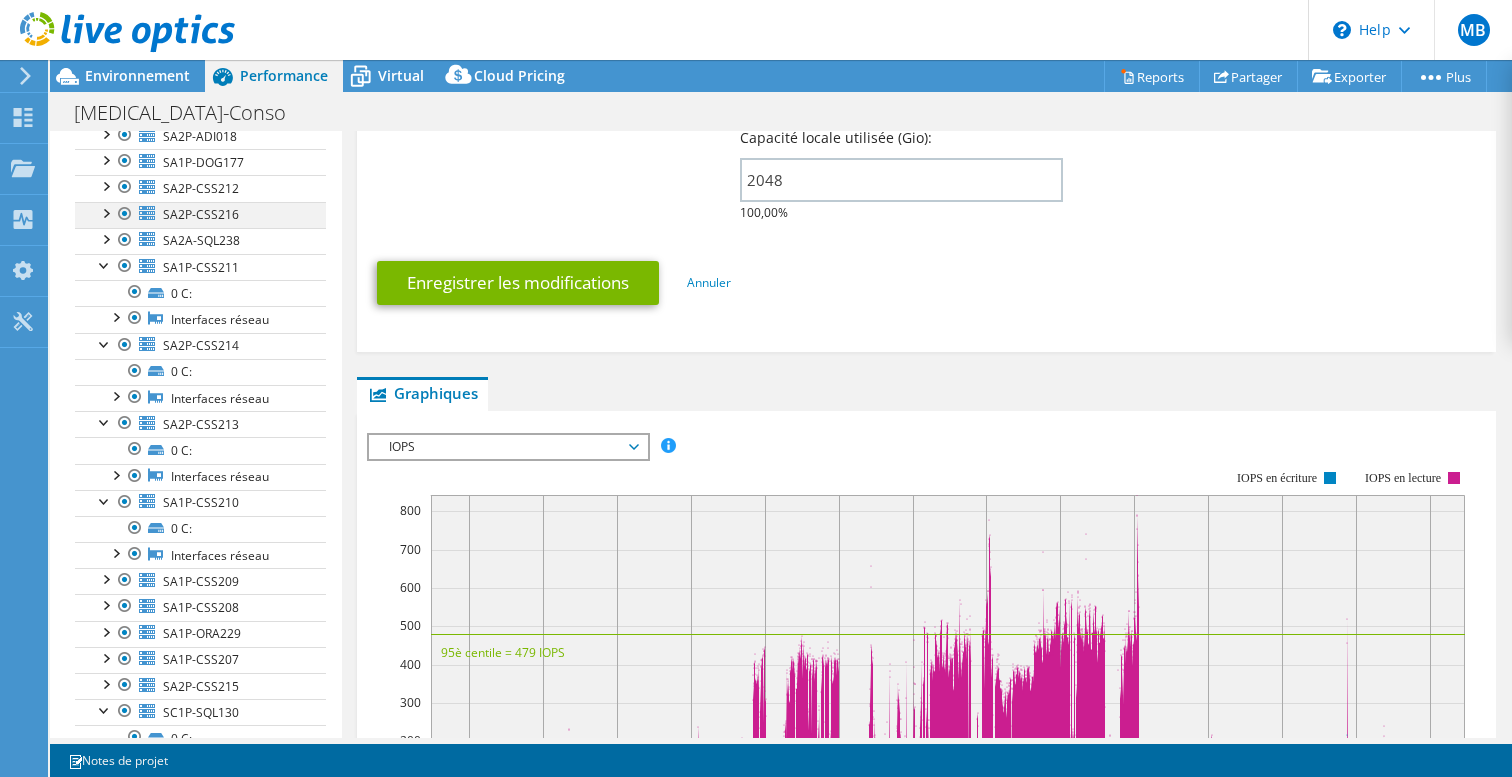 click at bounding box center (105, 212) 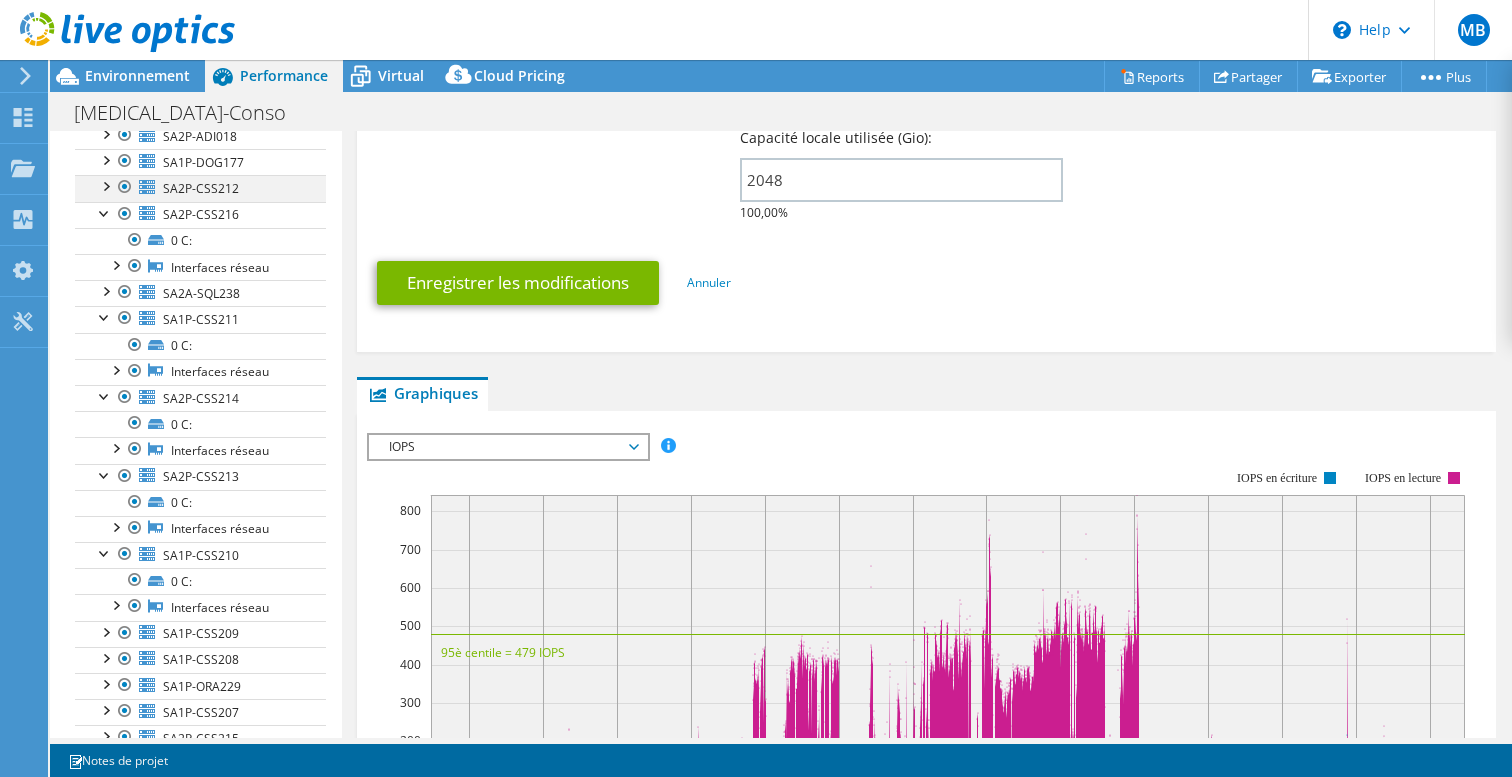 click at bounding box center [105, 185] 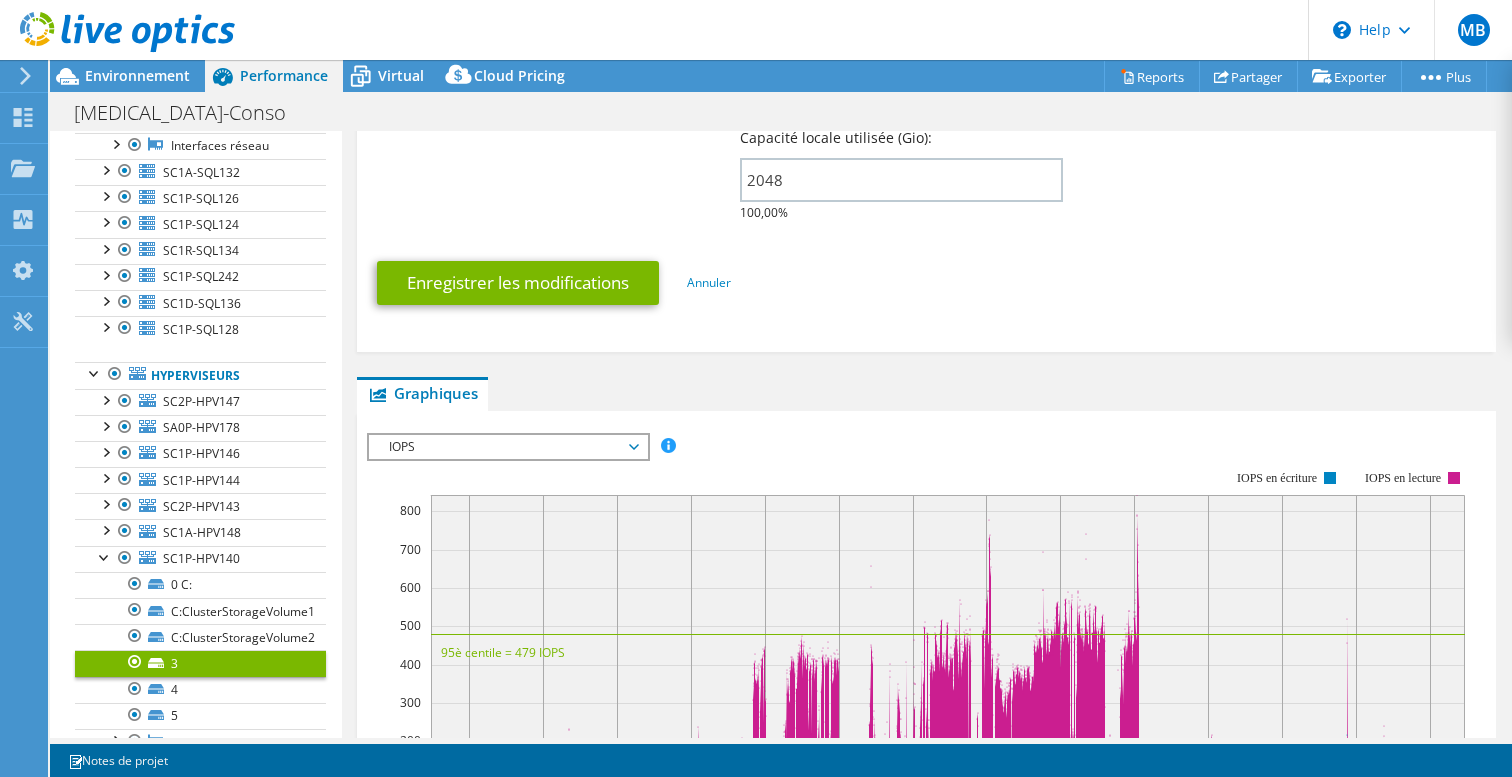 scroll, scrollTop: 1148, scrollLeft: 0, axis: vertical 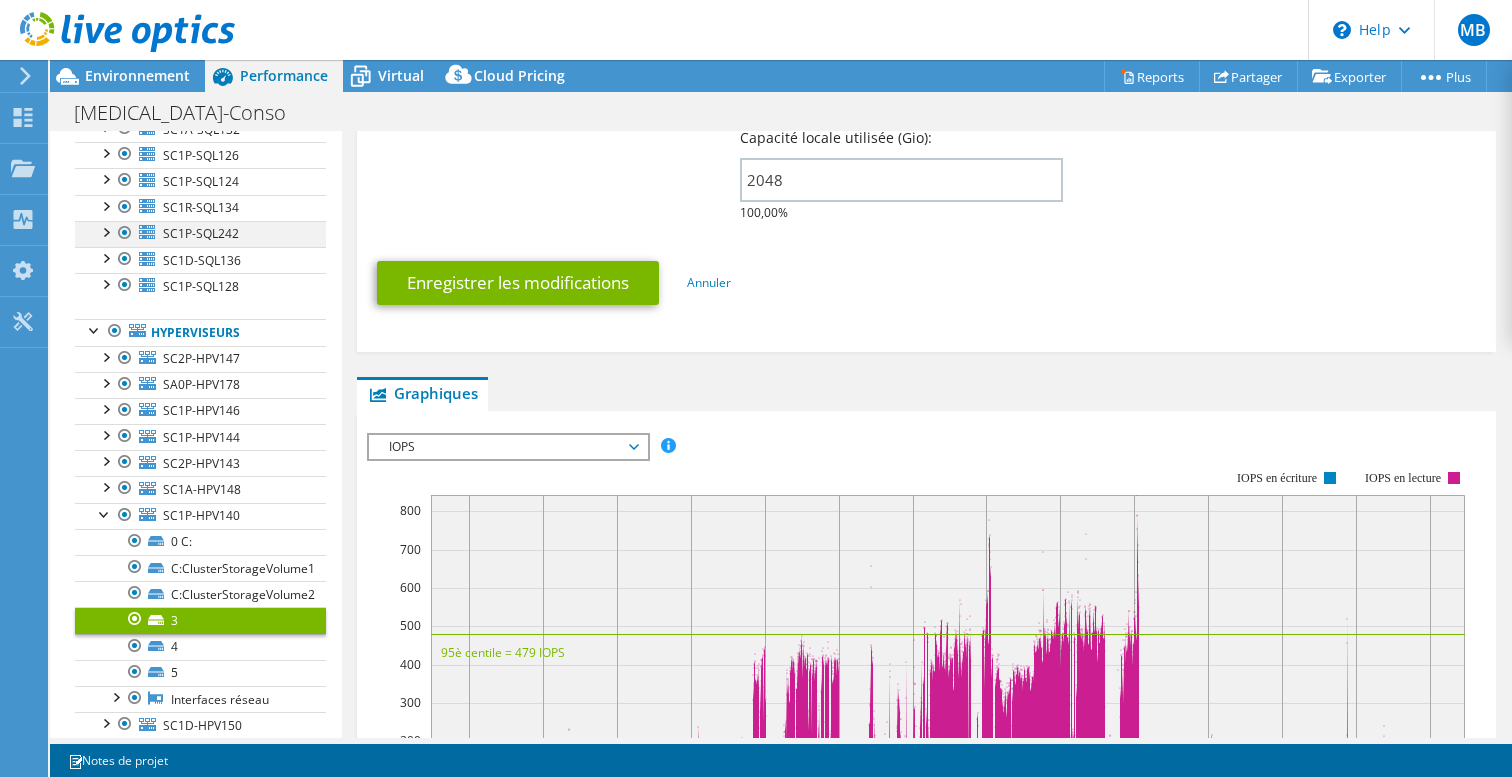 click at bounding box center (105, 231) 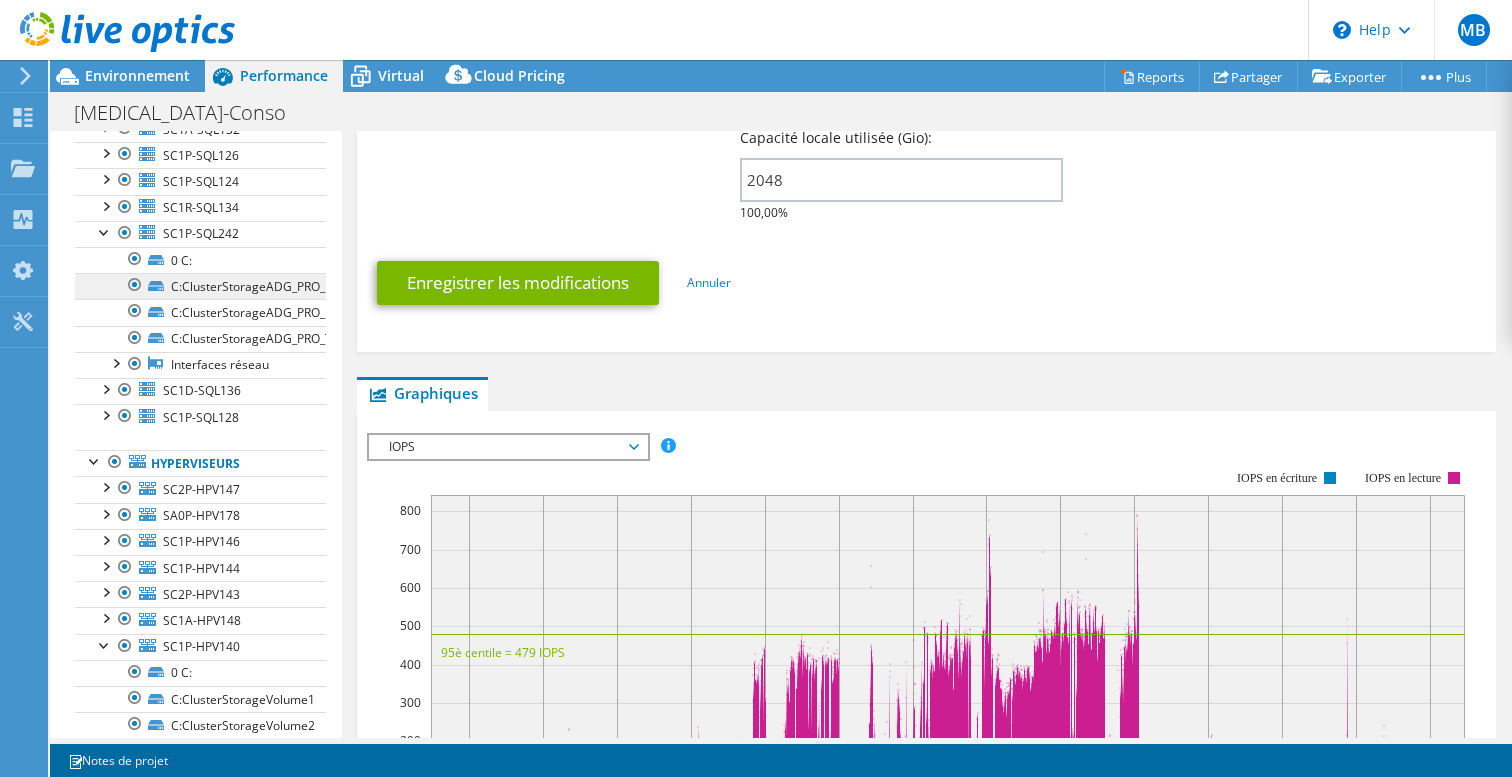 click on "C:ClusterStorageADG_PRO_Logs" at bounding box center [200, 286] 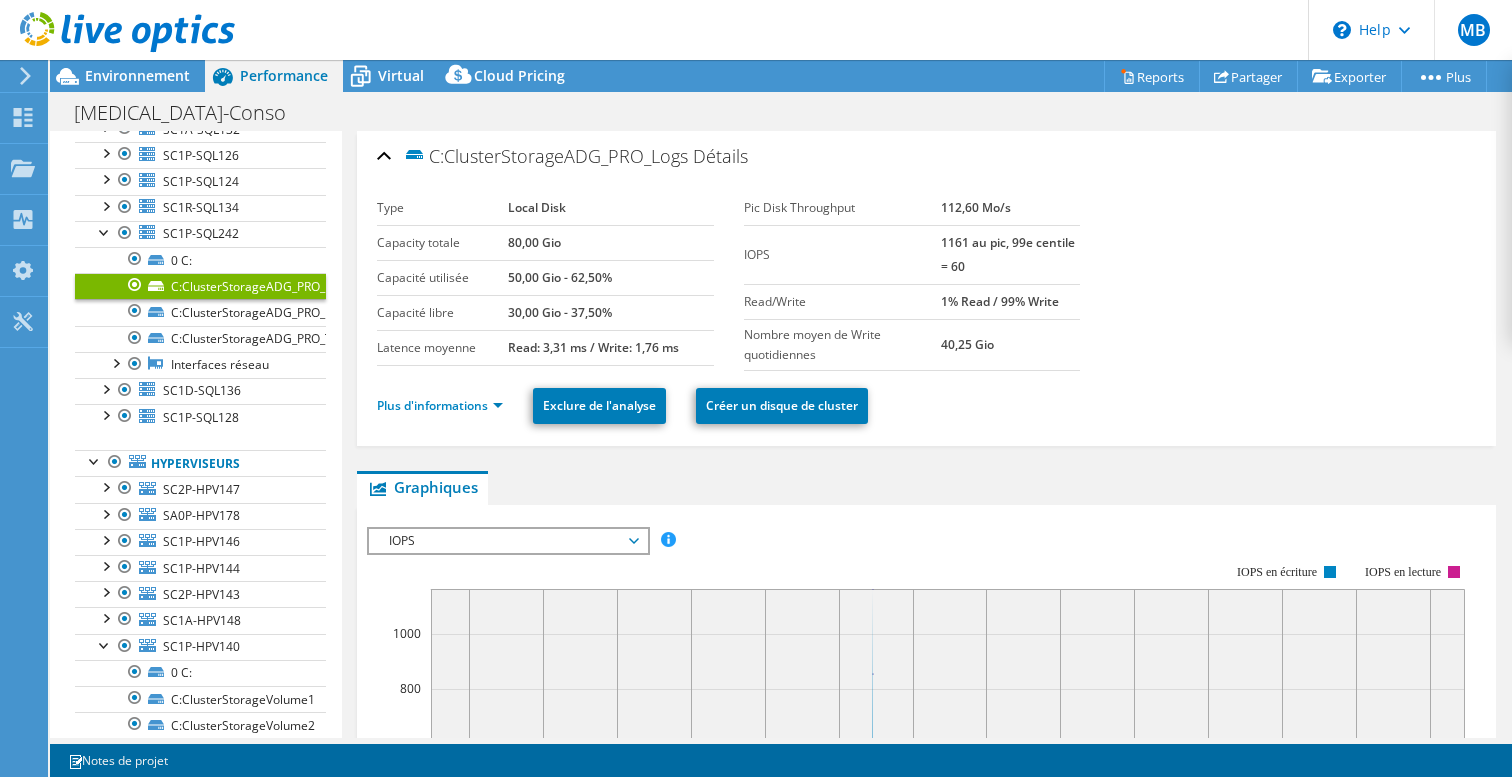 scroll, scrollTop: 0, scrollLeft: 0, axis: both 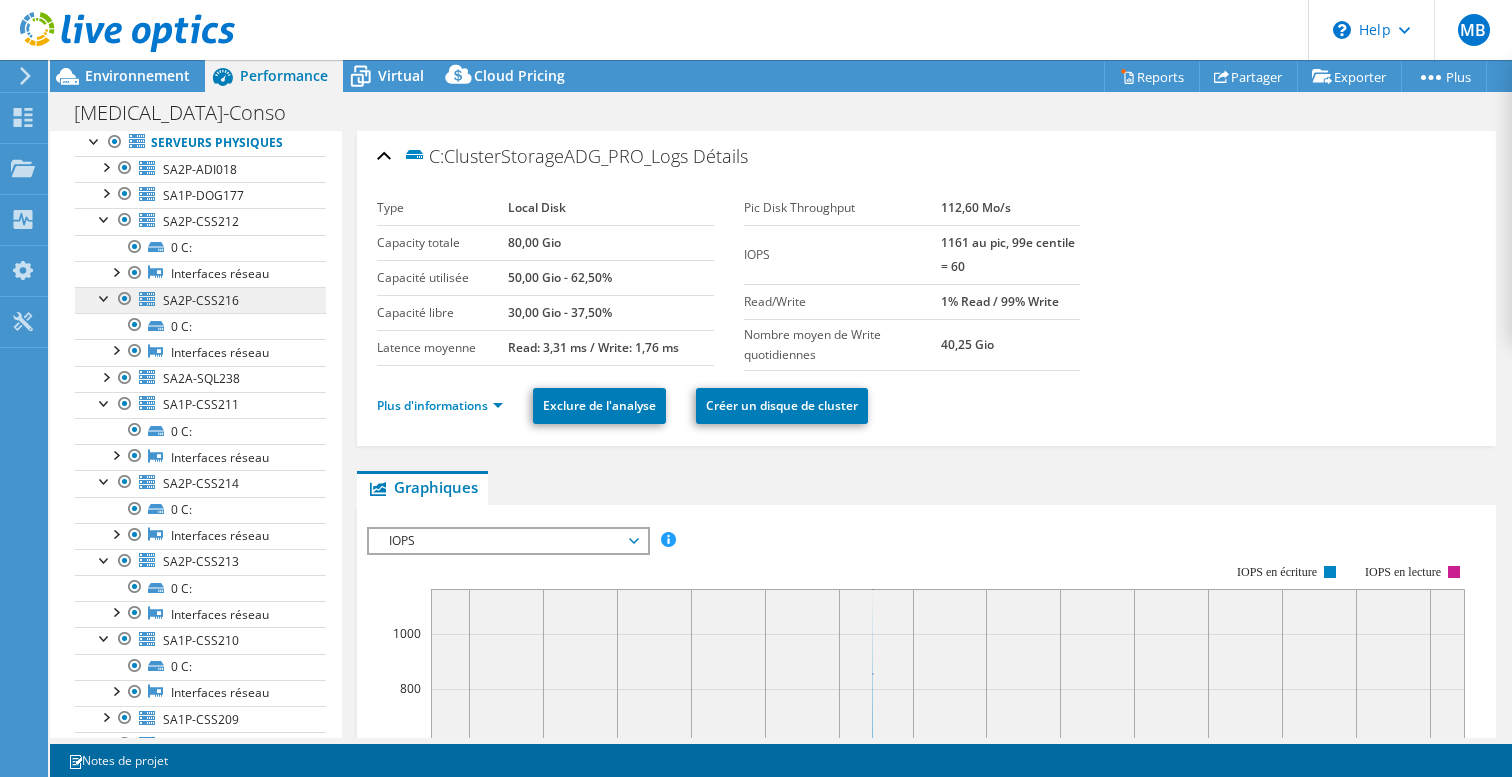 click on "SA2P-CSS216" at bounding box center [200, 300] 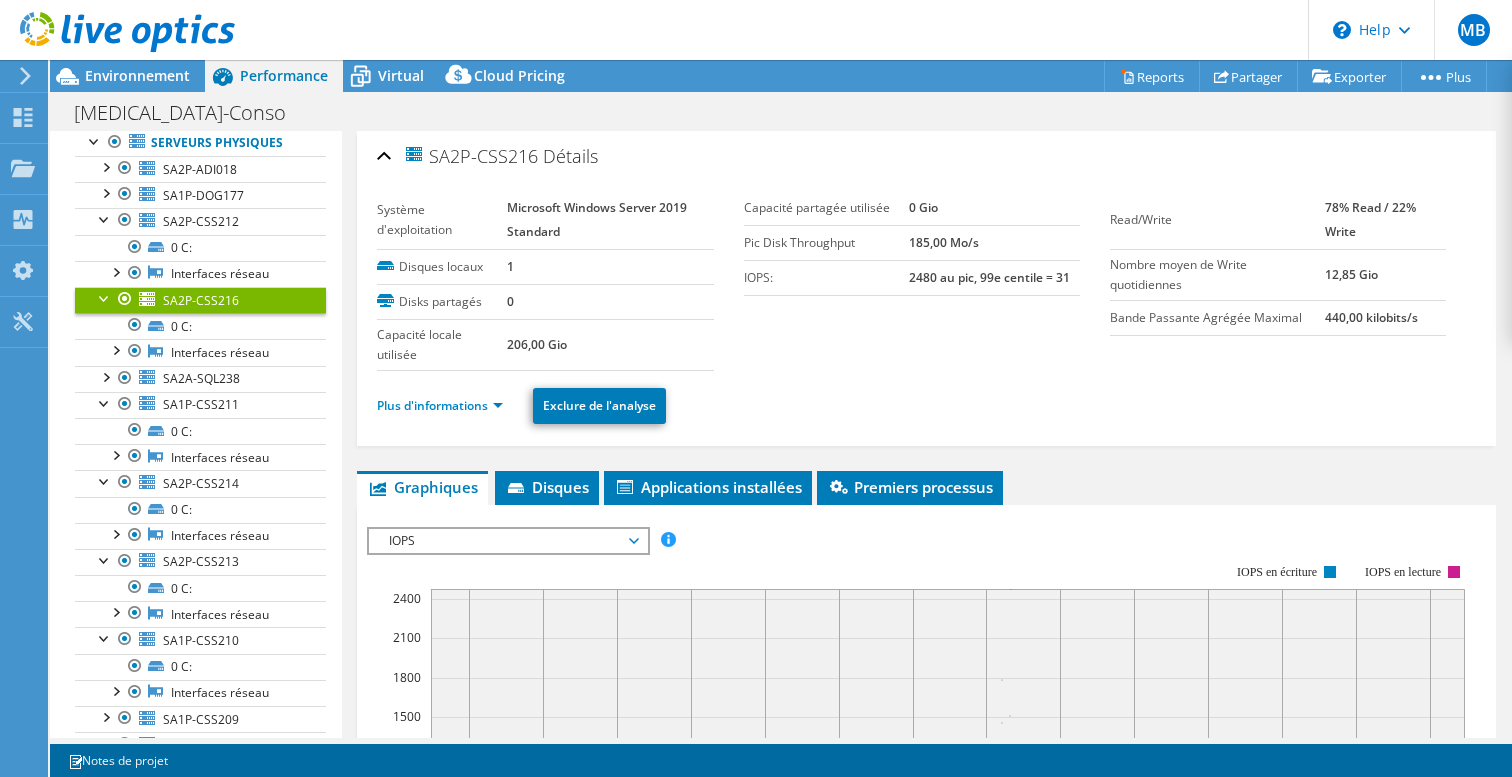 click on "2480 au pic, 99e centile = 31" at bounding box center [989, 277] 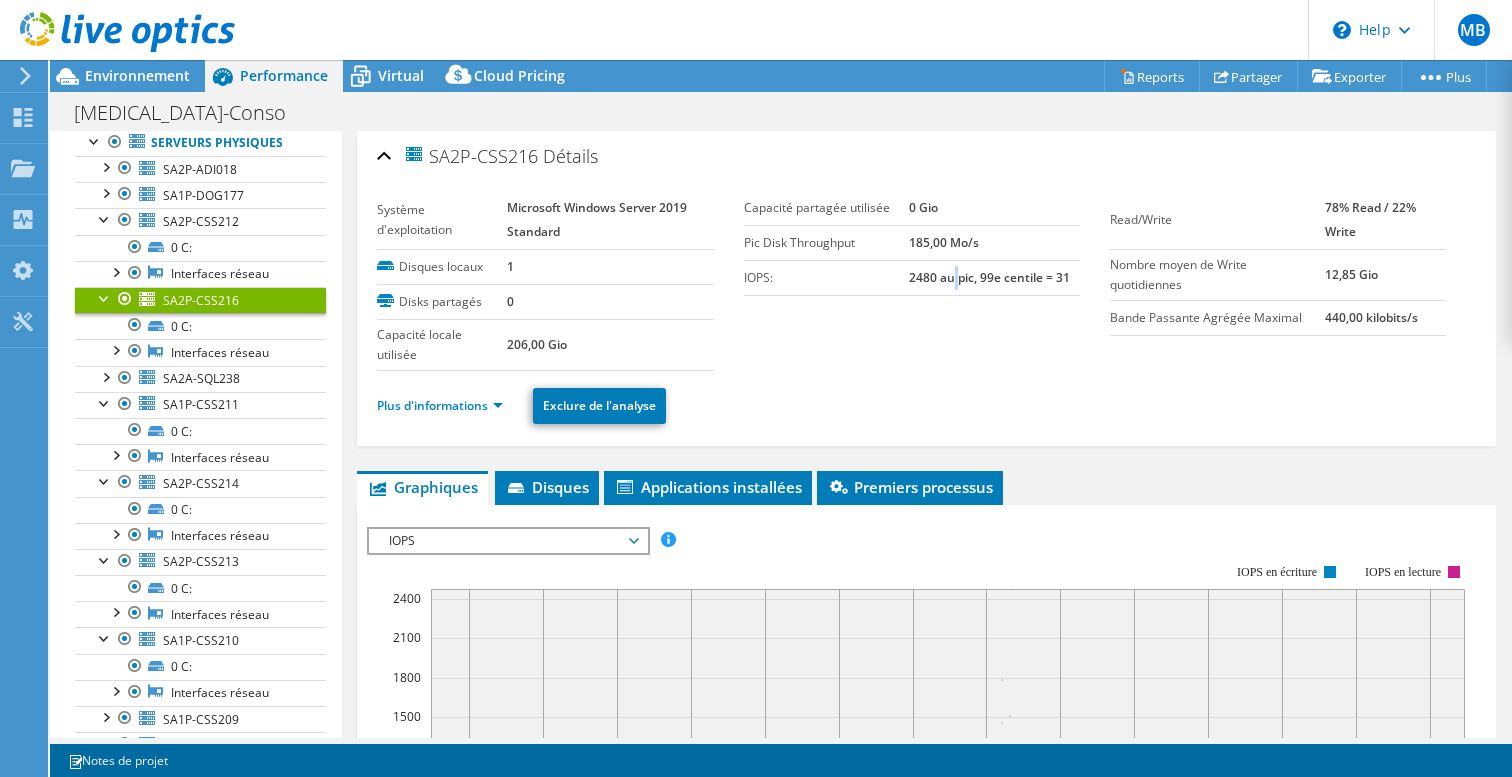 click on "2480 au pic, 99e centile = 31" at bounding box center [989, 277] 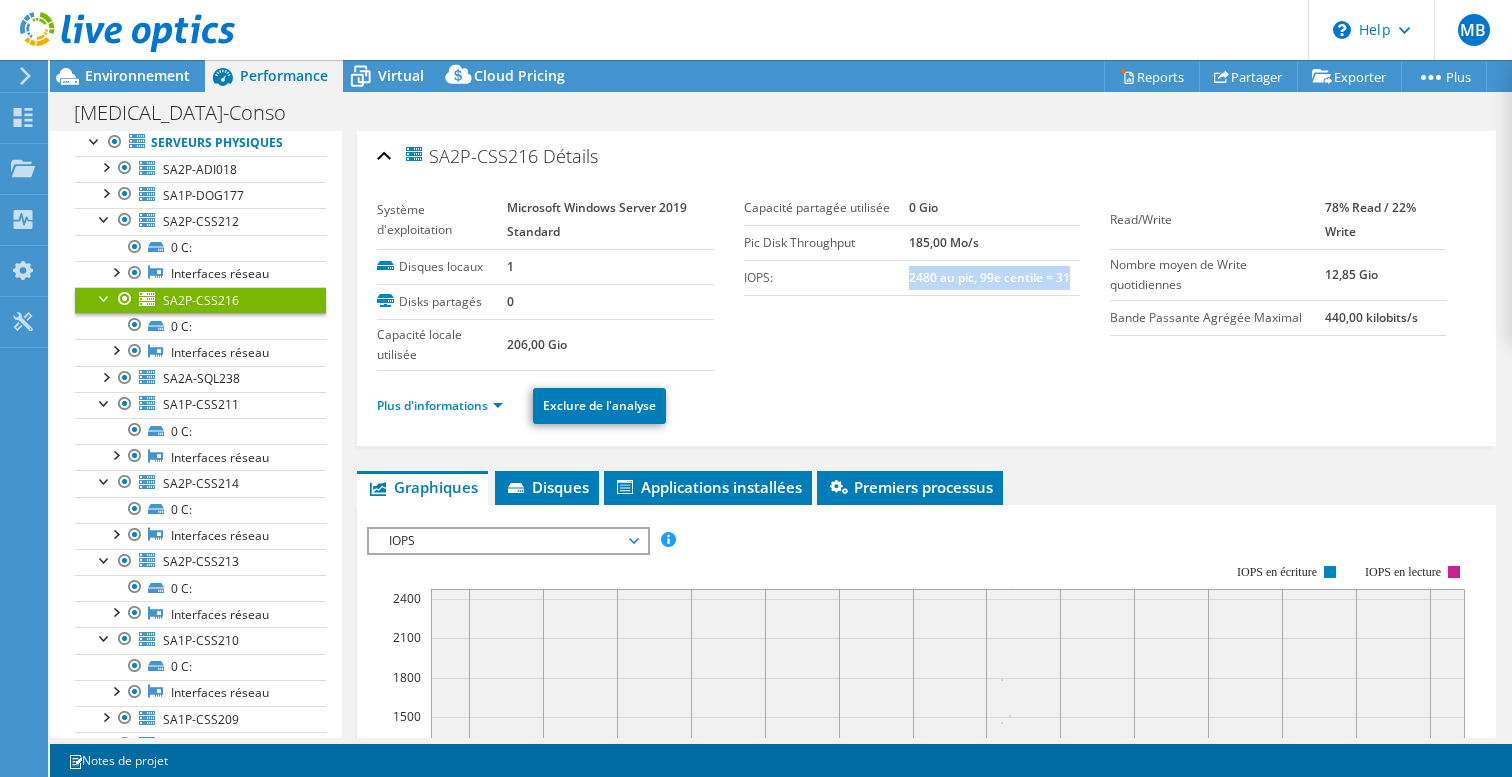 click on "2480 au pic, 99e centile = 31" at bounding box center [989, 277] 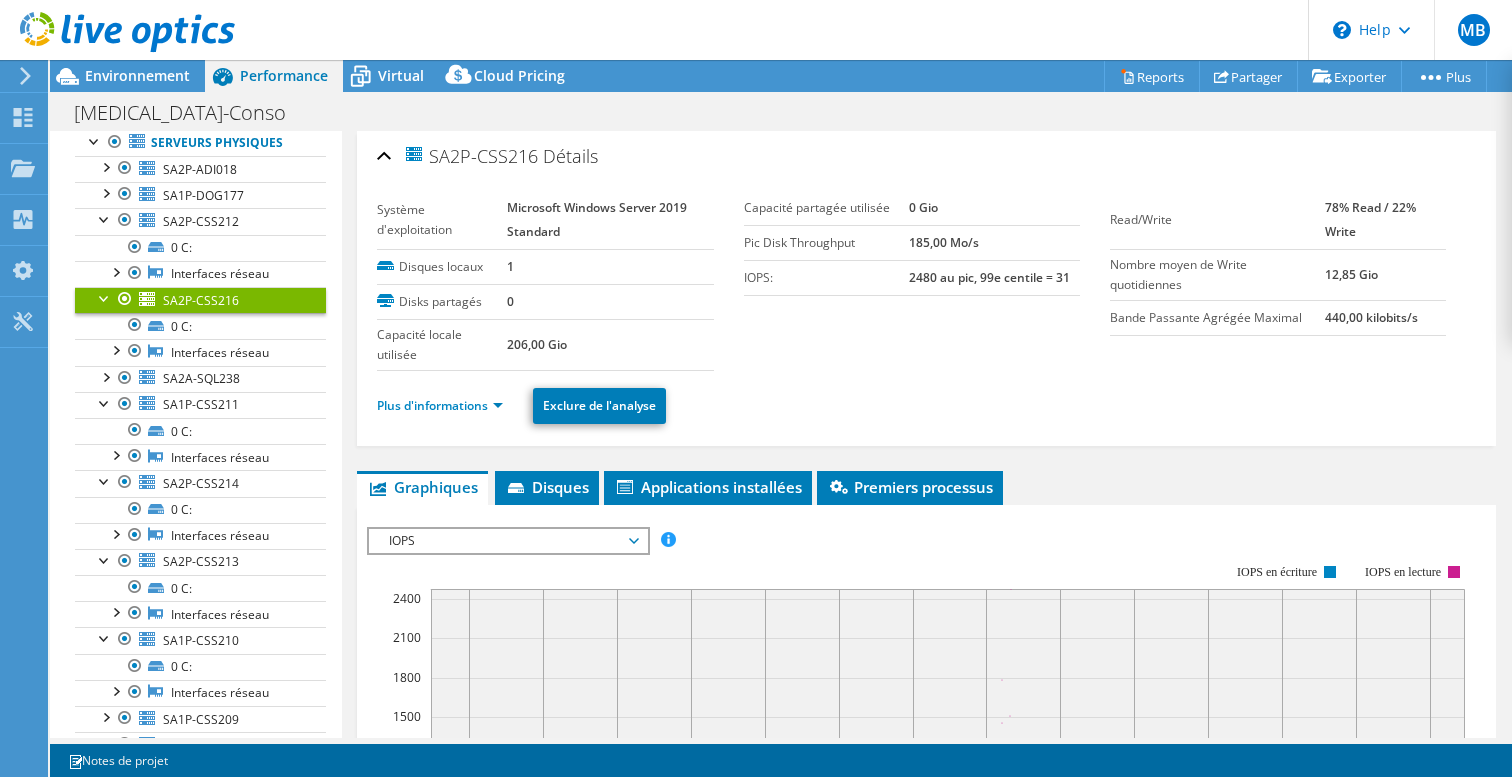 click 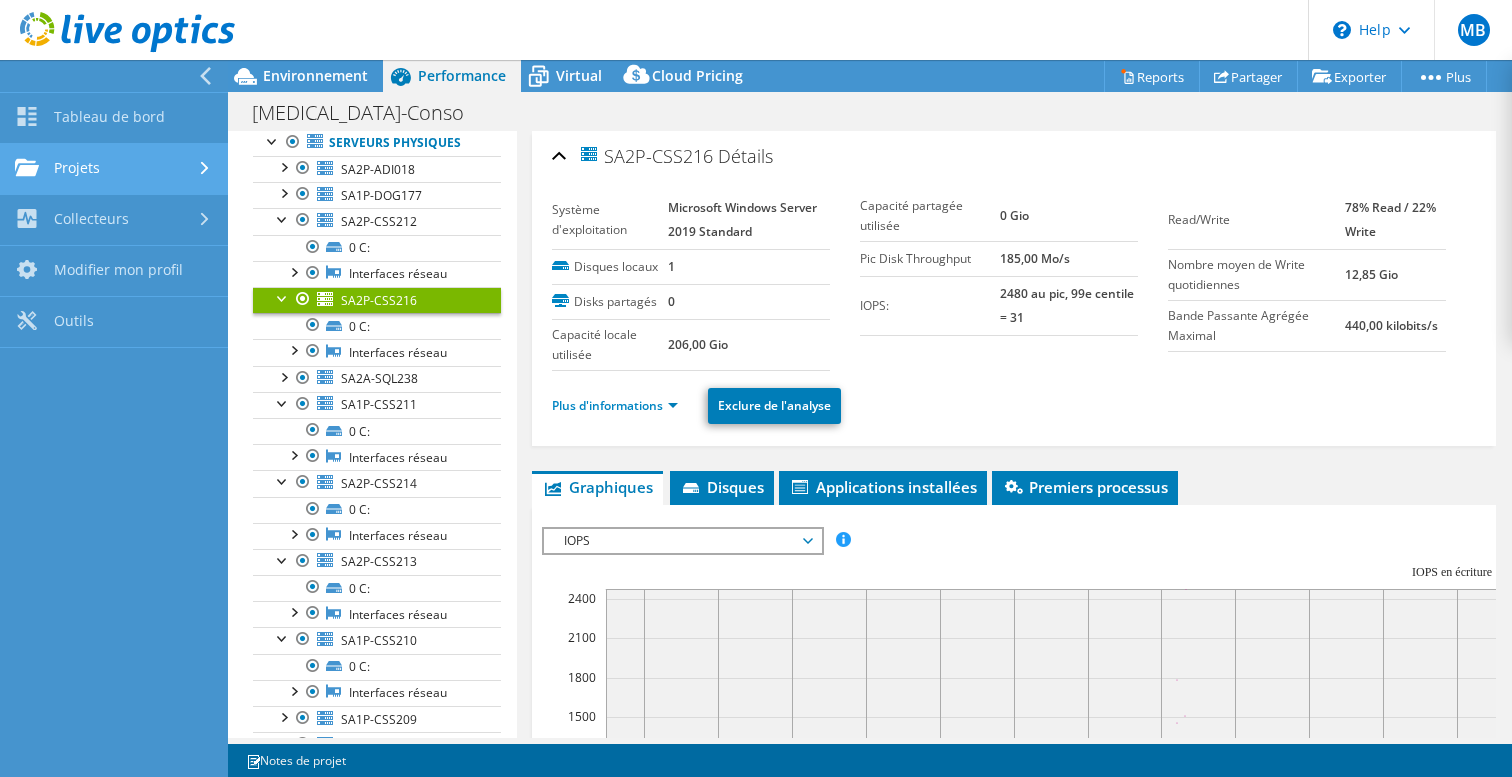 click on "Projets" at bounding box center [114, 169] 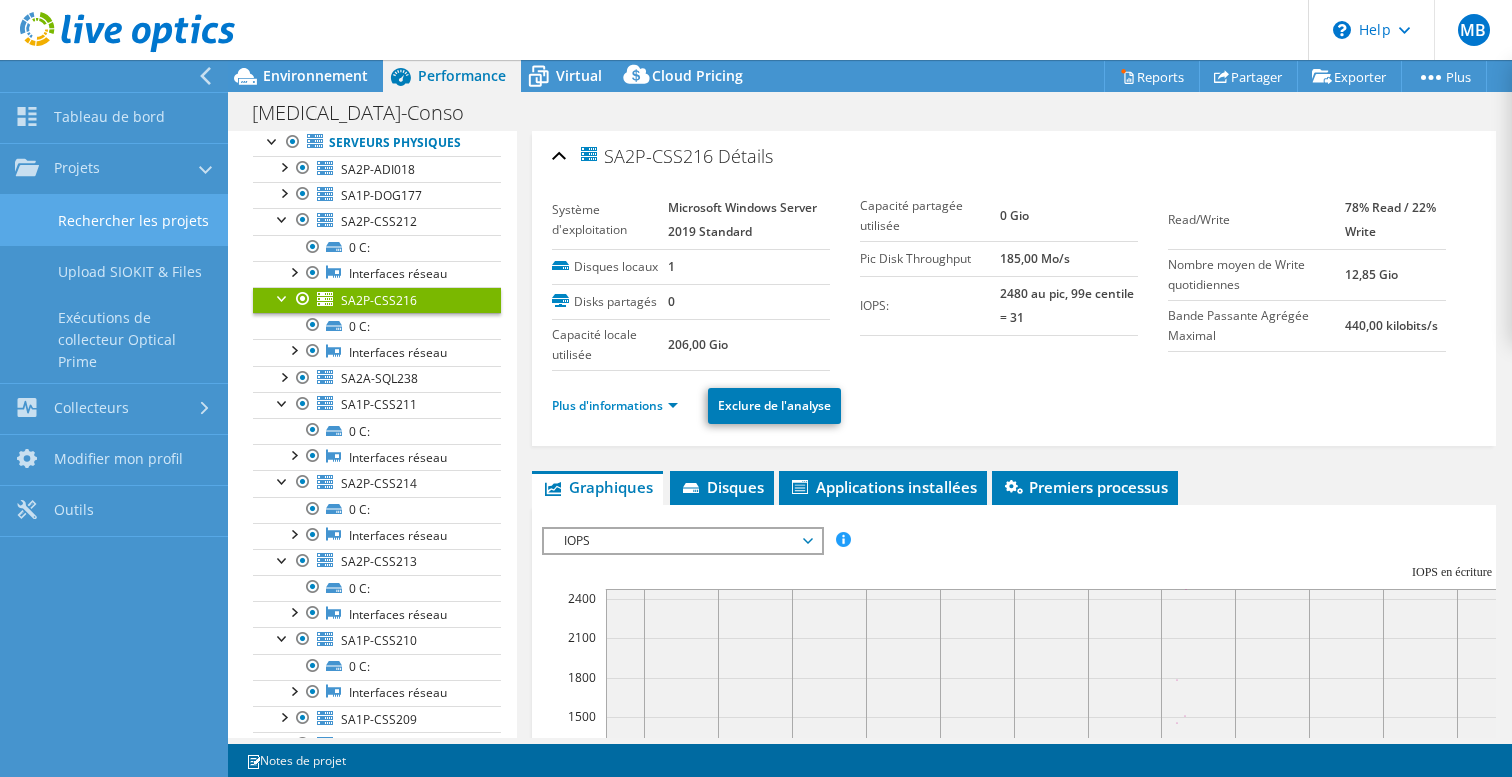 click on "Rechercher les projets" at bounding box center (114, 220) 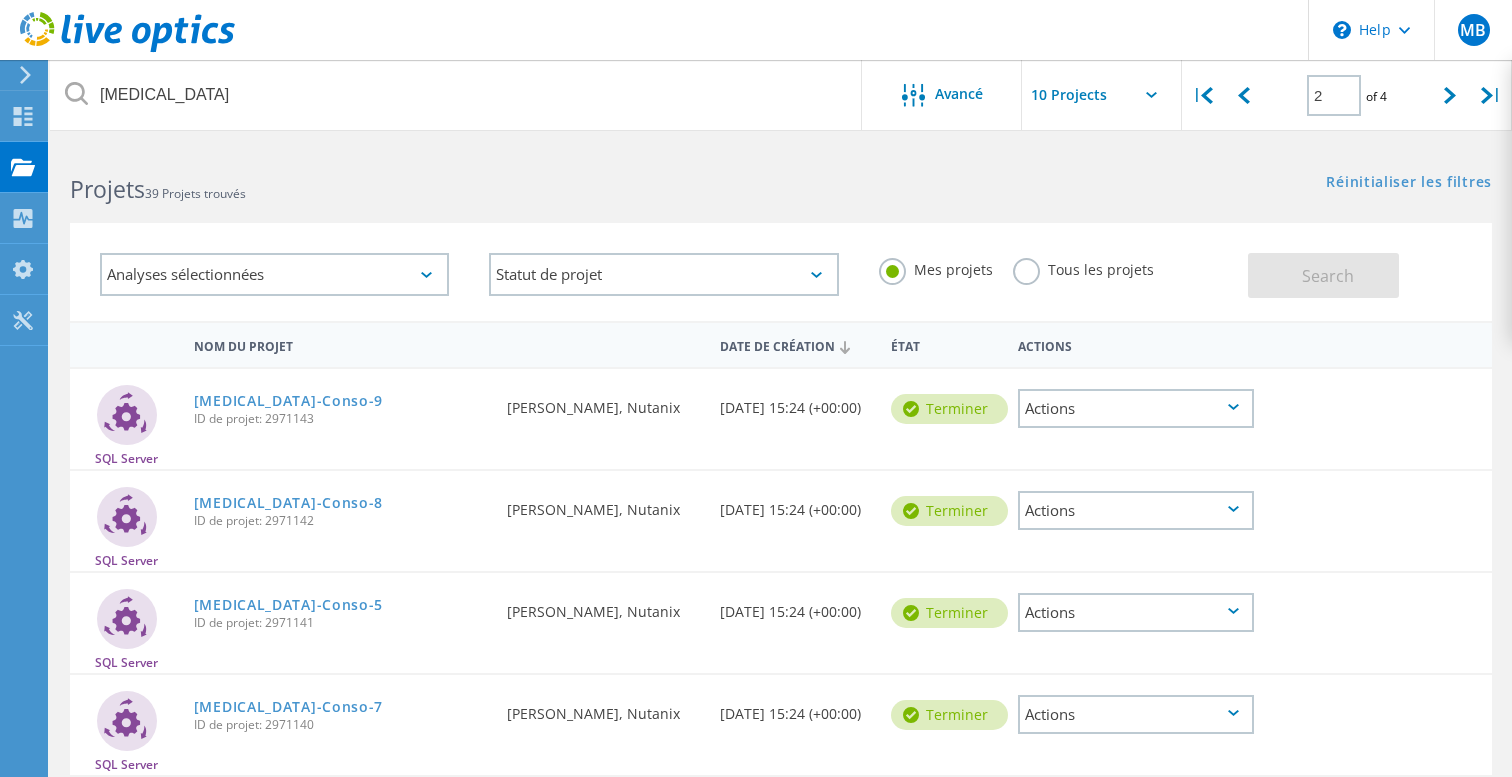 scroll, scrollTop: 0, scrollLeft: 0, axis: both 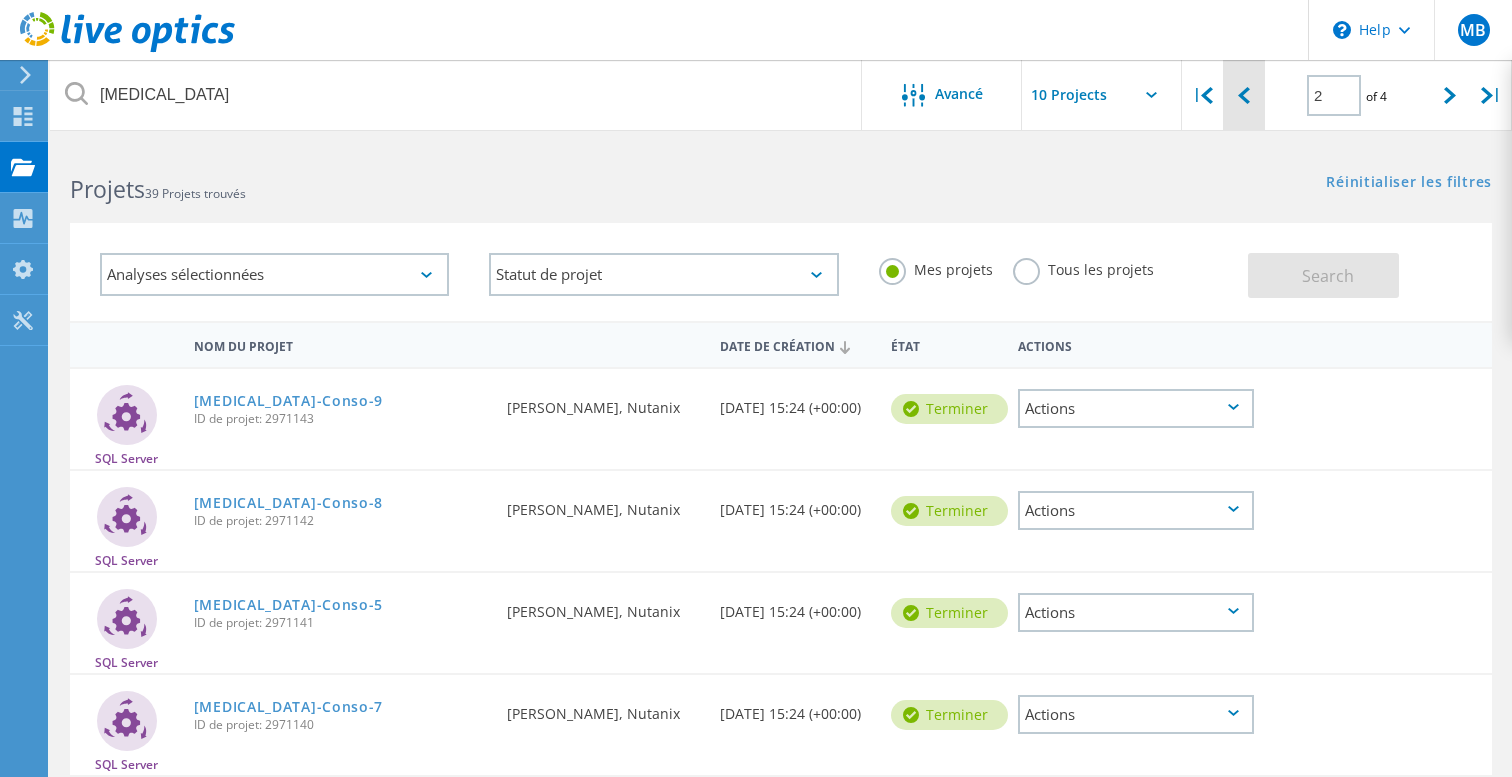 click 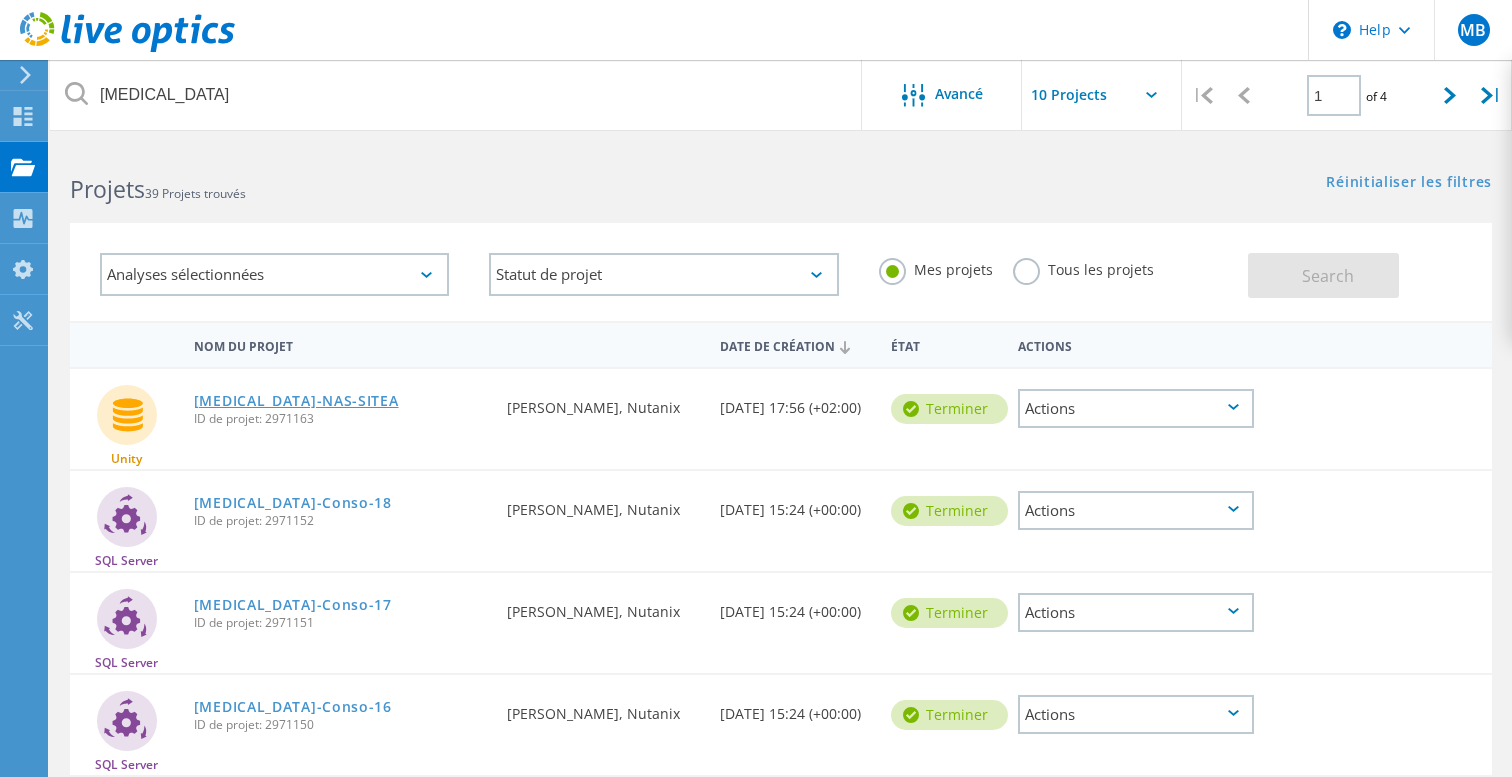 click on "[MEDICAL_DATA]-NAS-SITEA" 